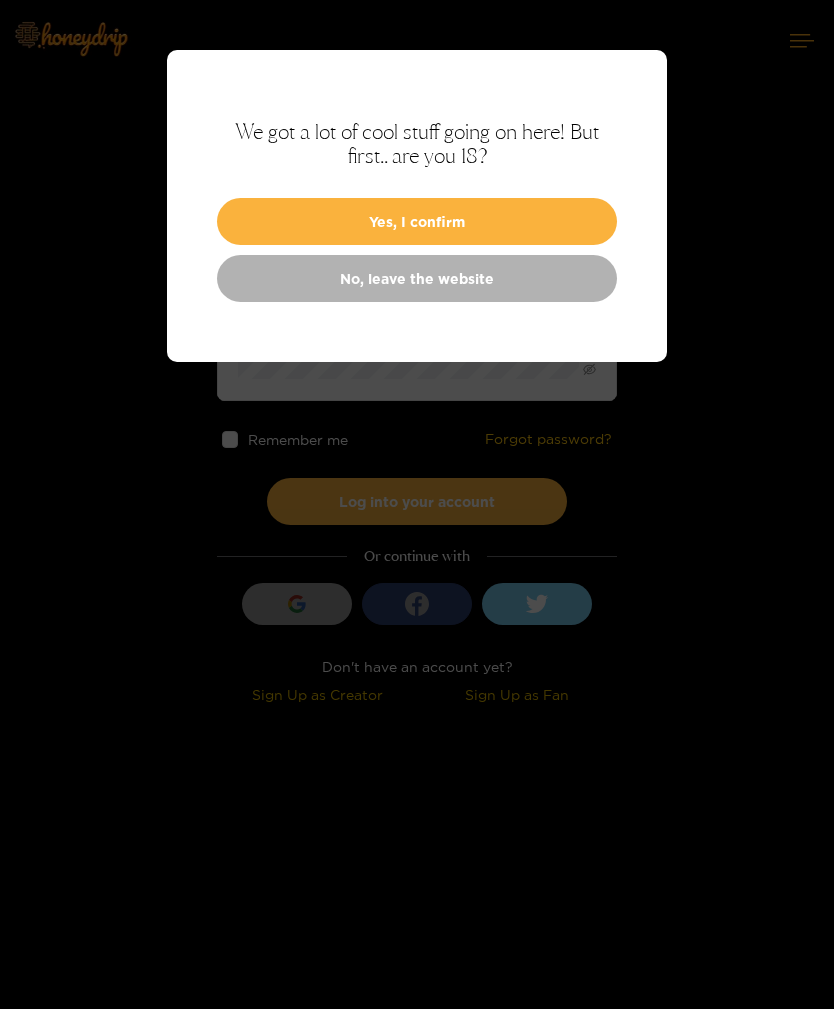 scroll, scrollTop: 0, scrollLeft: 0, axis: both 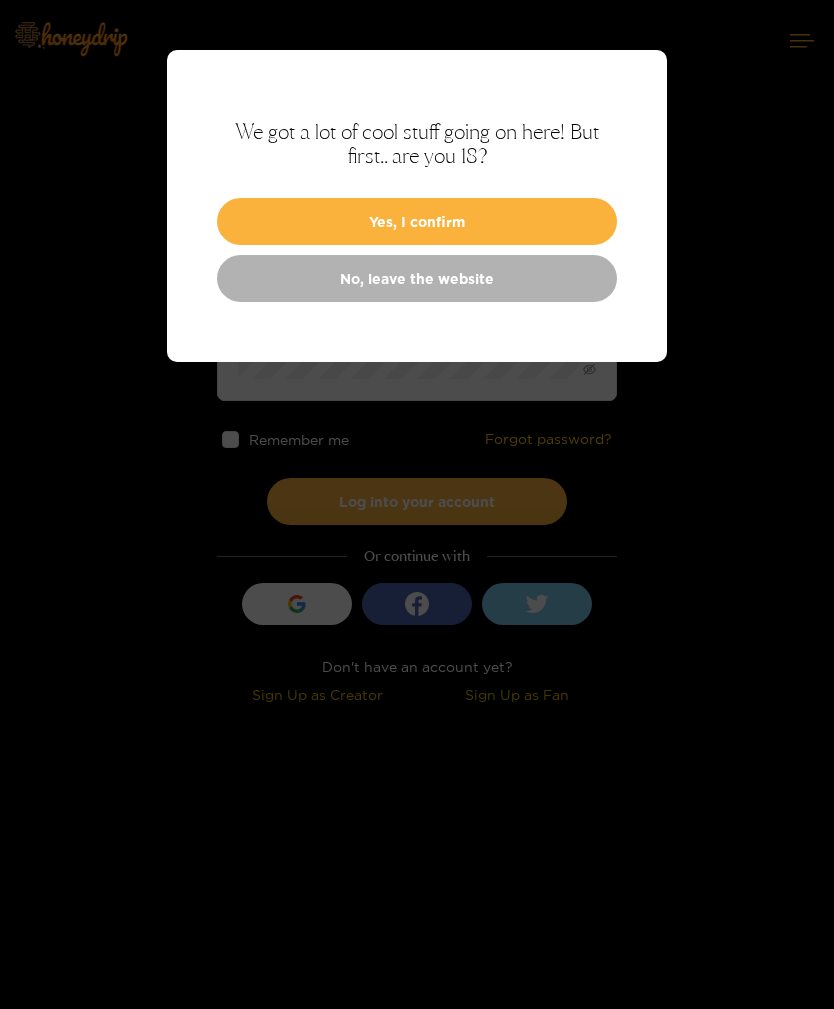 click on "Yes, I confirm" at bounding box center (417, 221) 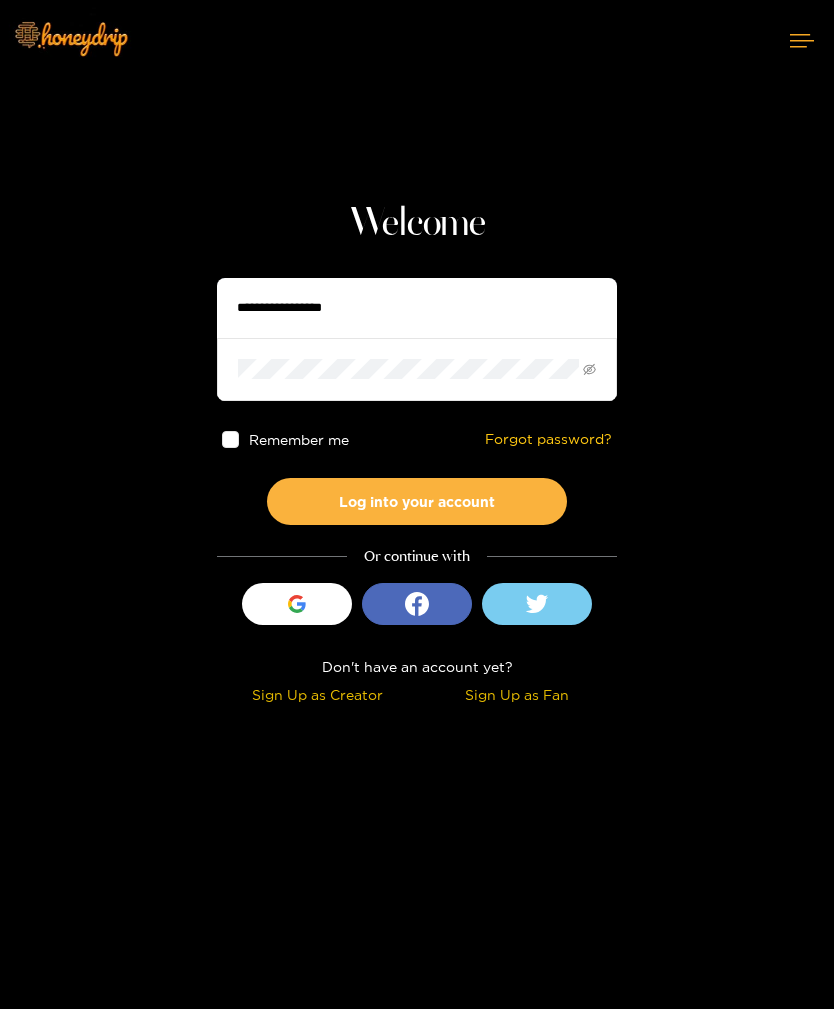click at bounding box center [417, 308] 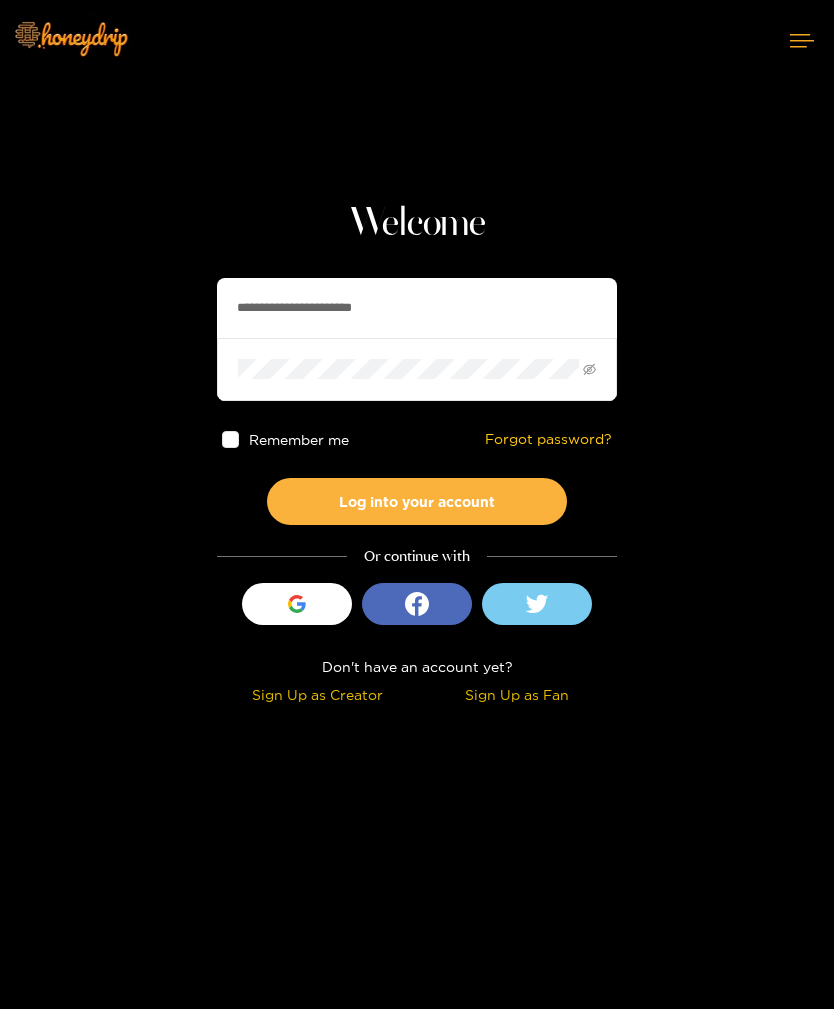 type on "**********" 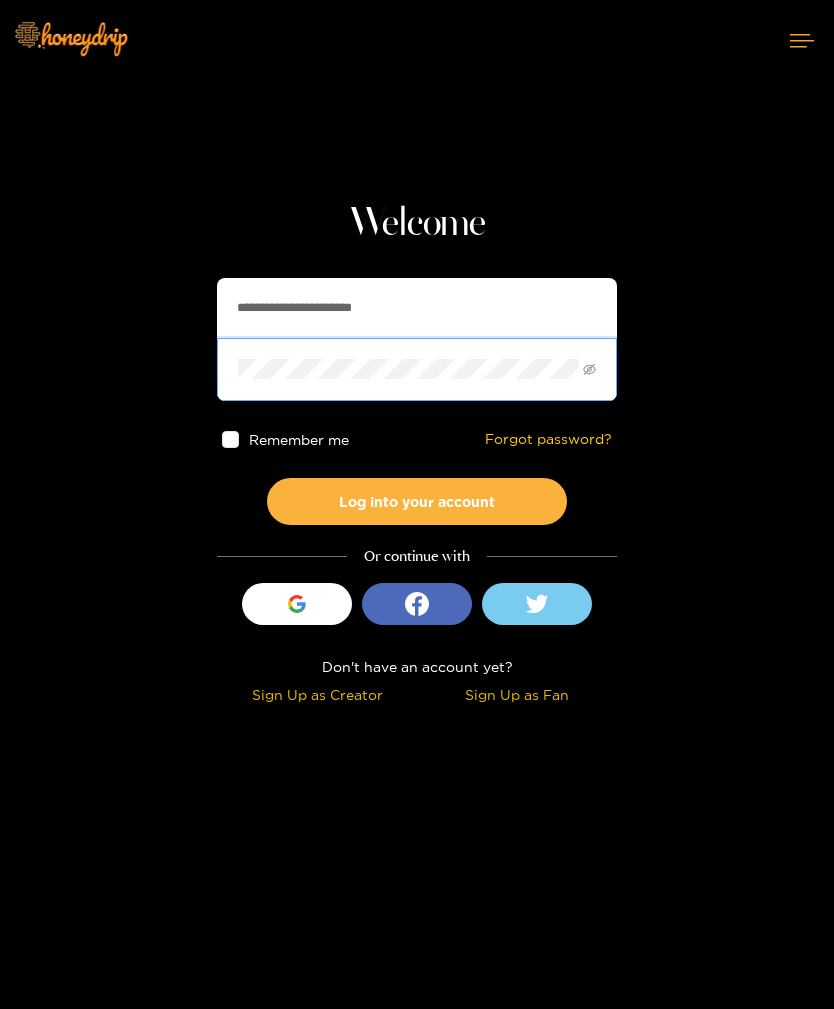 click 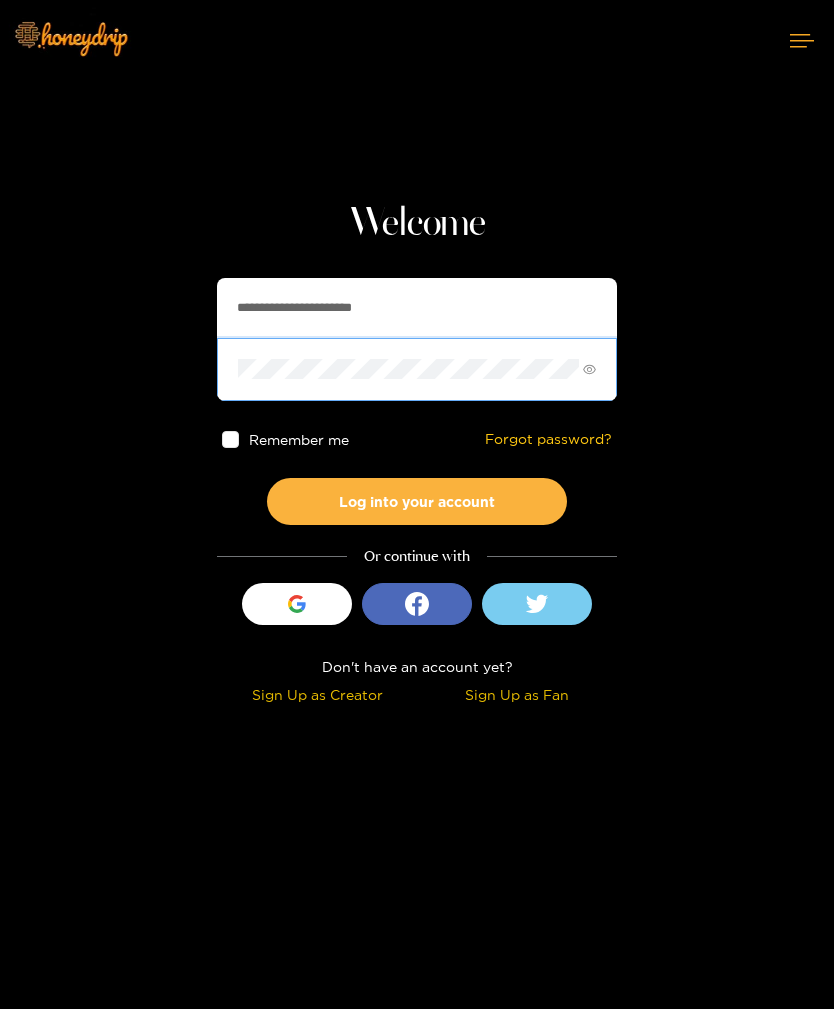 click on "Log into your account" at bounding box center (417, 501) 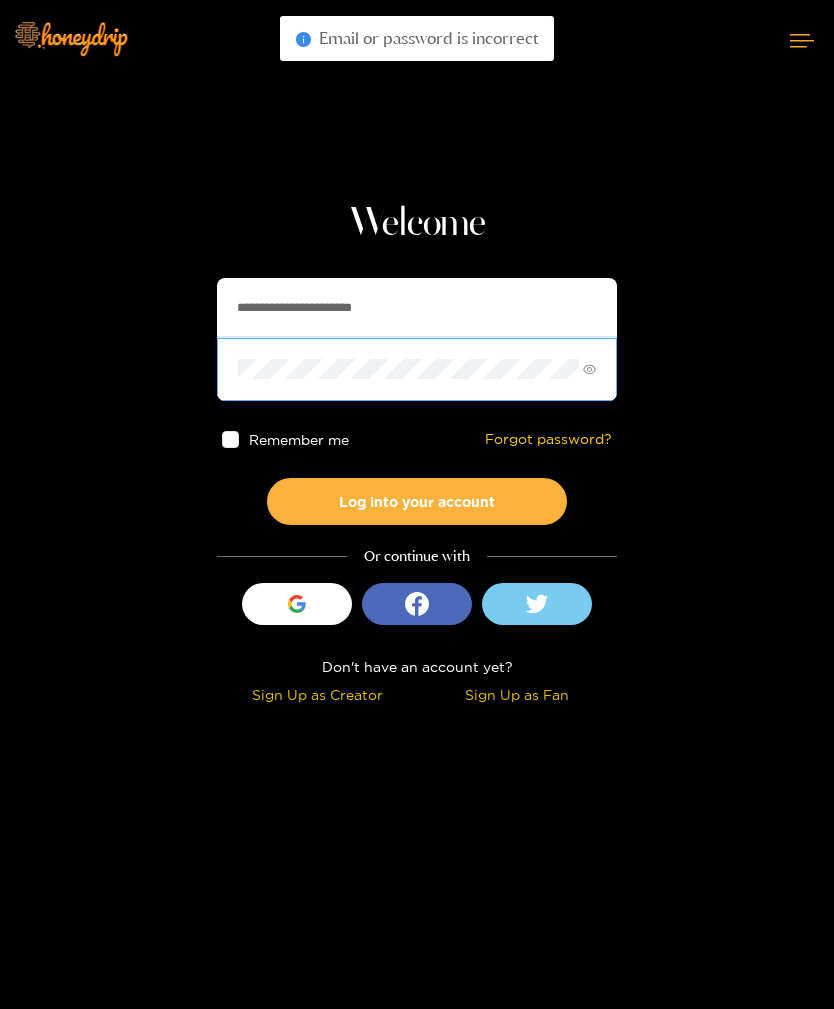 click on "Log into your account" at bounding box center [417, 501] 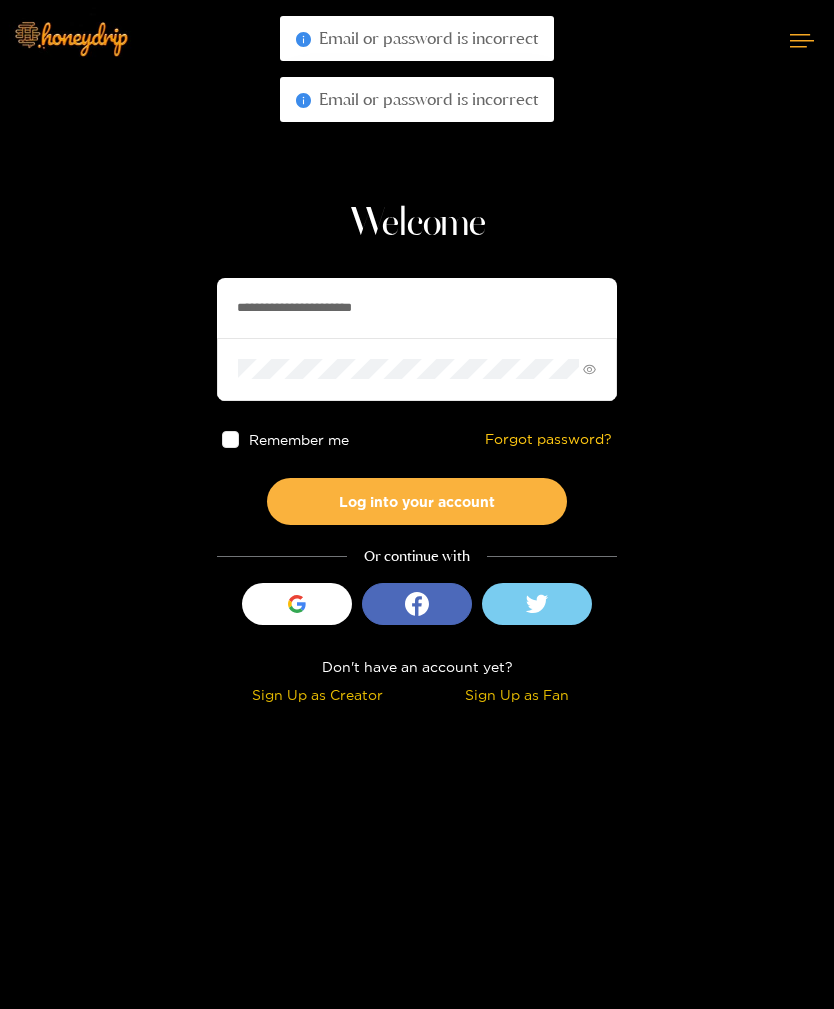 click at bounding box center (417, 369) 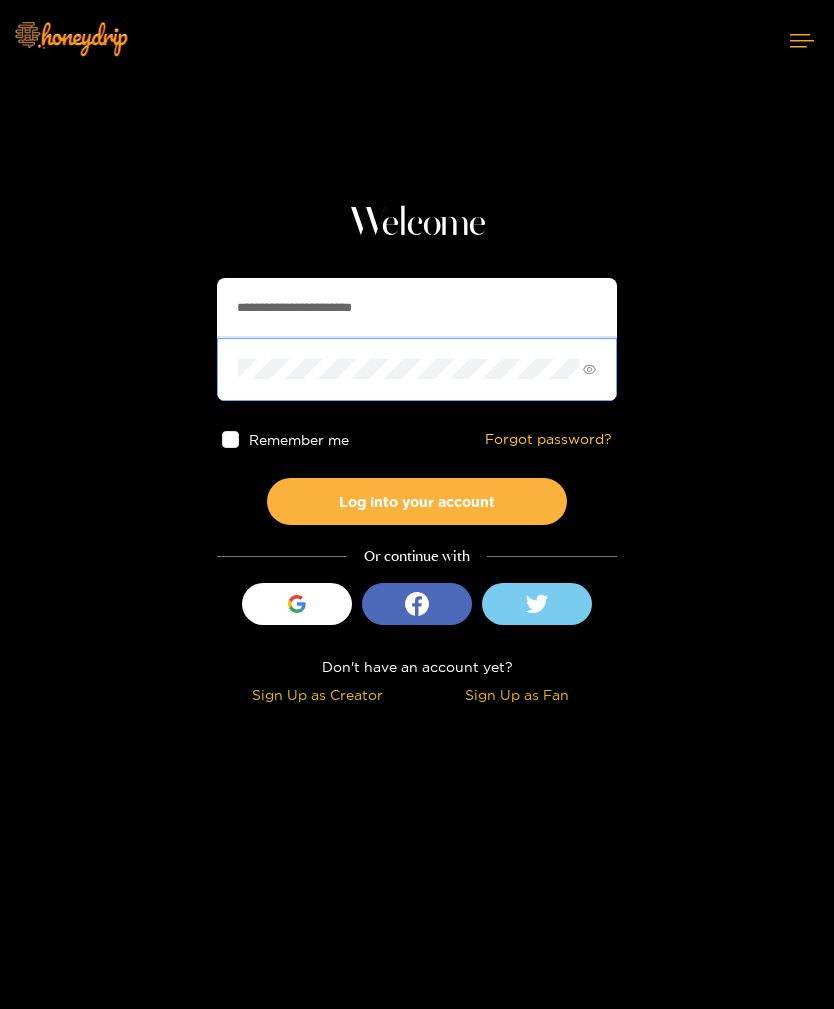 click on "Log into your account" at bounding box center [417, 501] 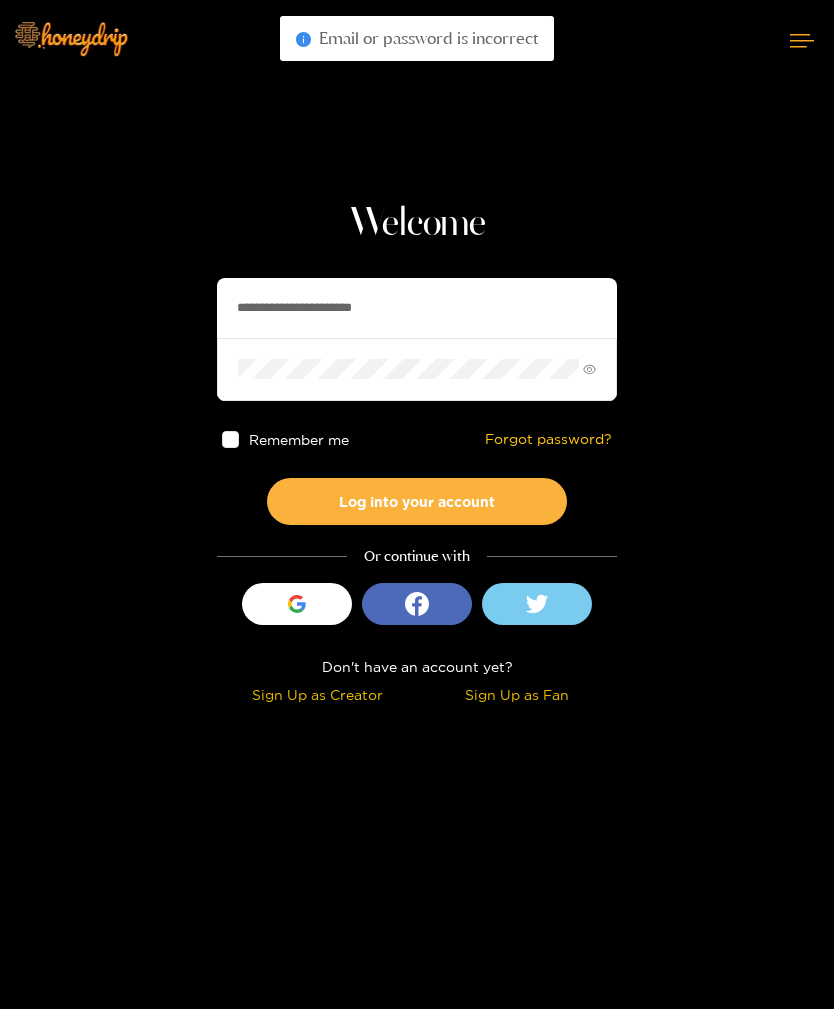 click at bounding box center [417, 369] 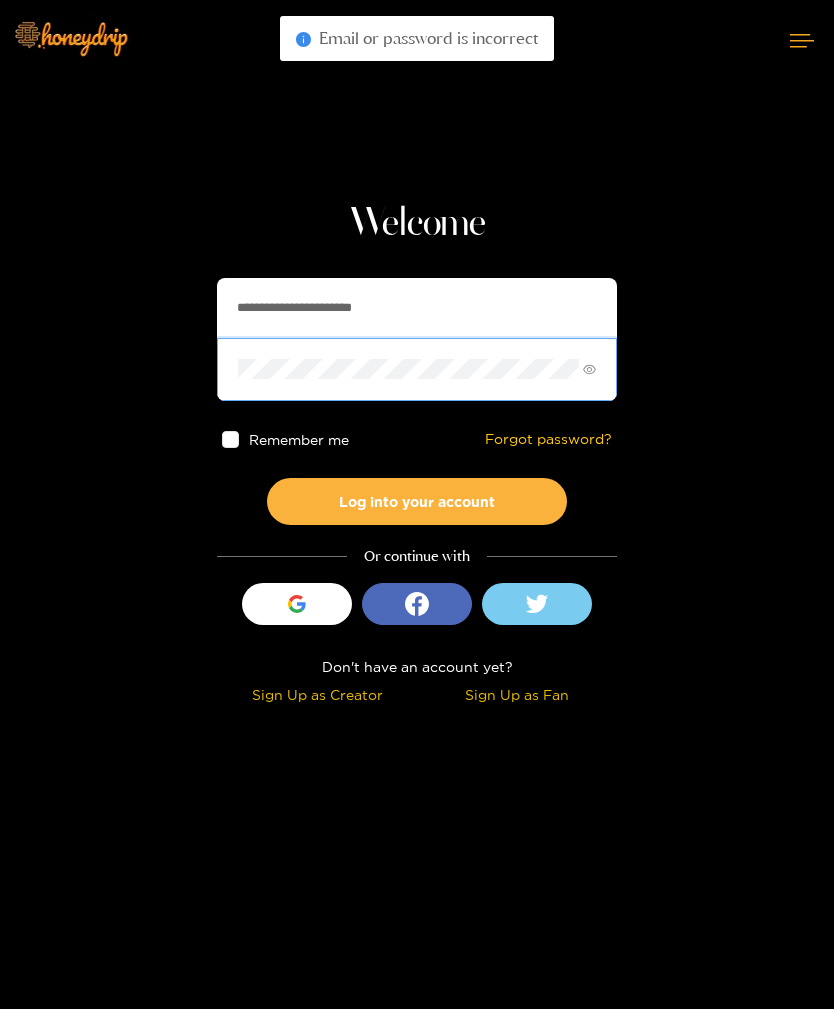 click on "Log into your account" at bounding box center (417, 501) 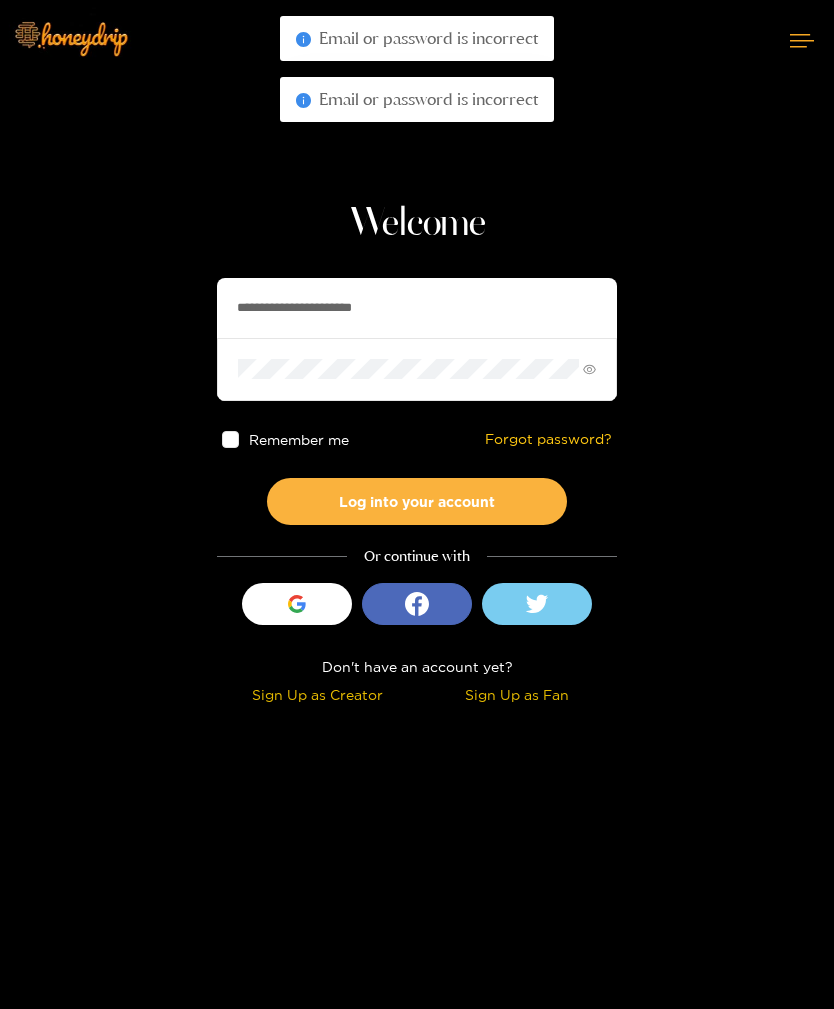 click on "Forgot password?" at bounding box center [548, 439] 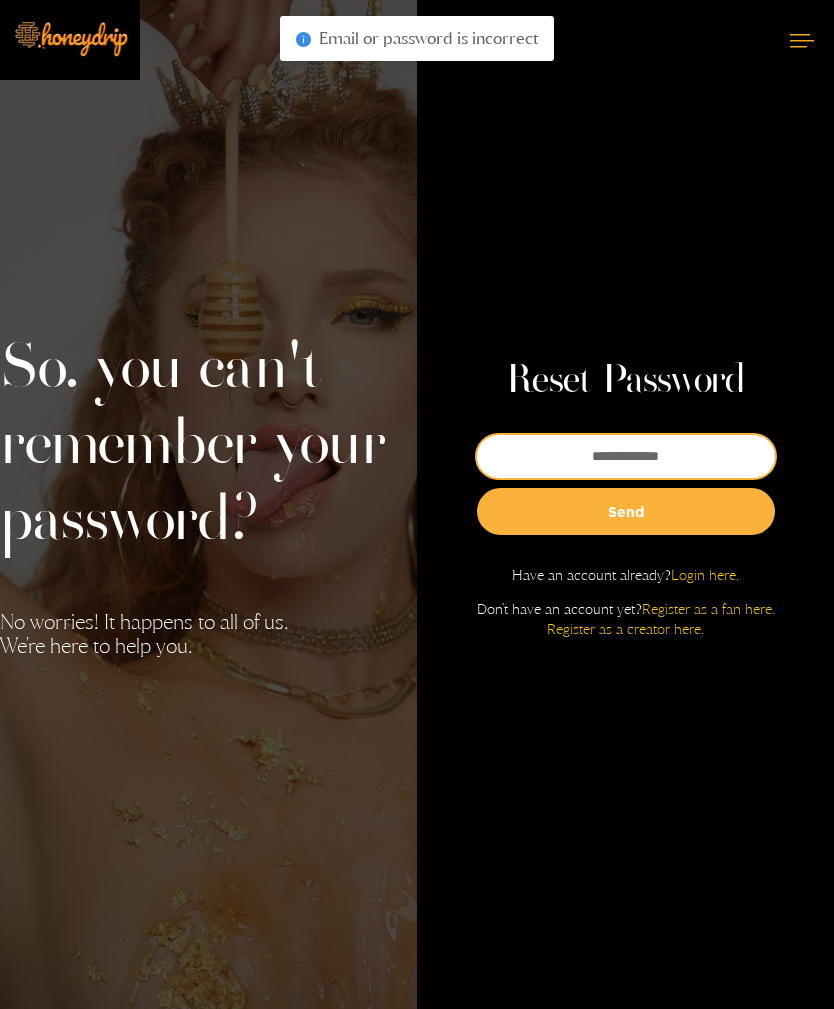 click at bounding box center [626, 456] 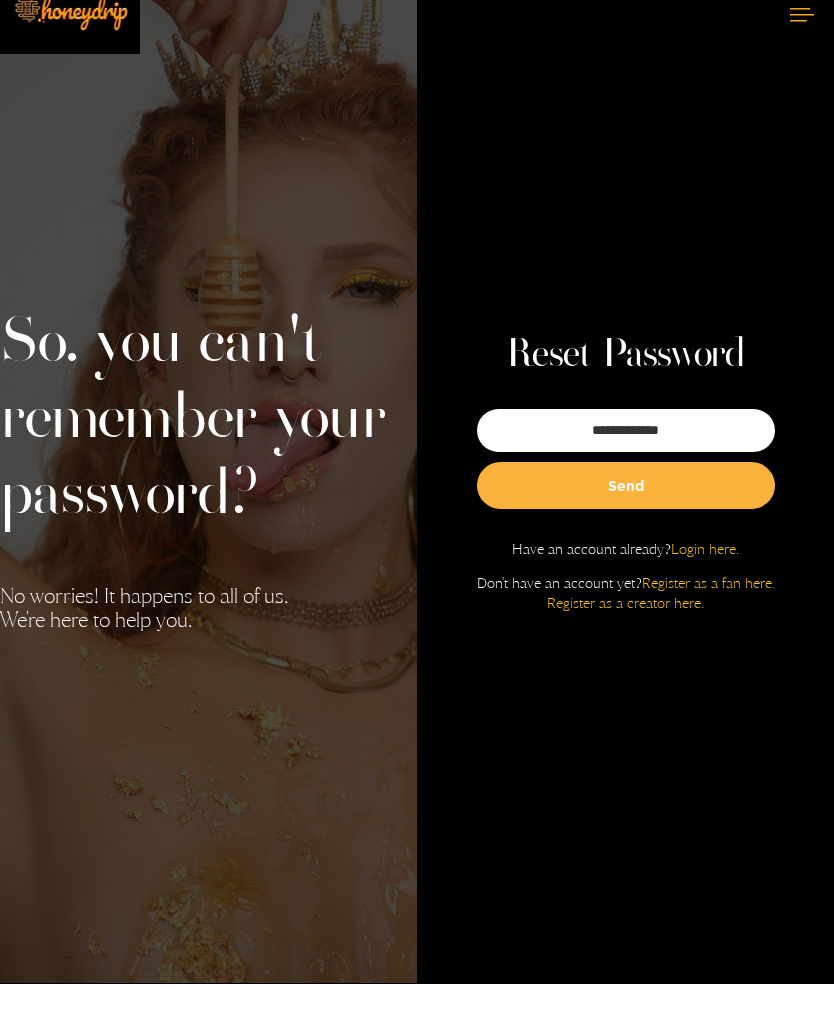 click on "Send" at bounding box center (626, 511) 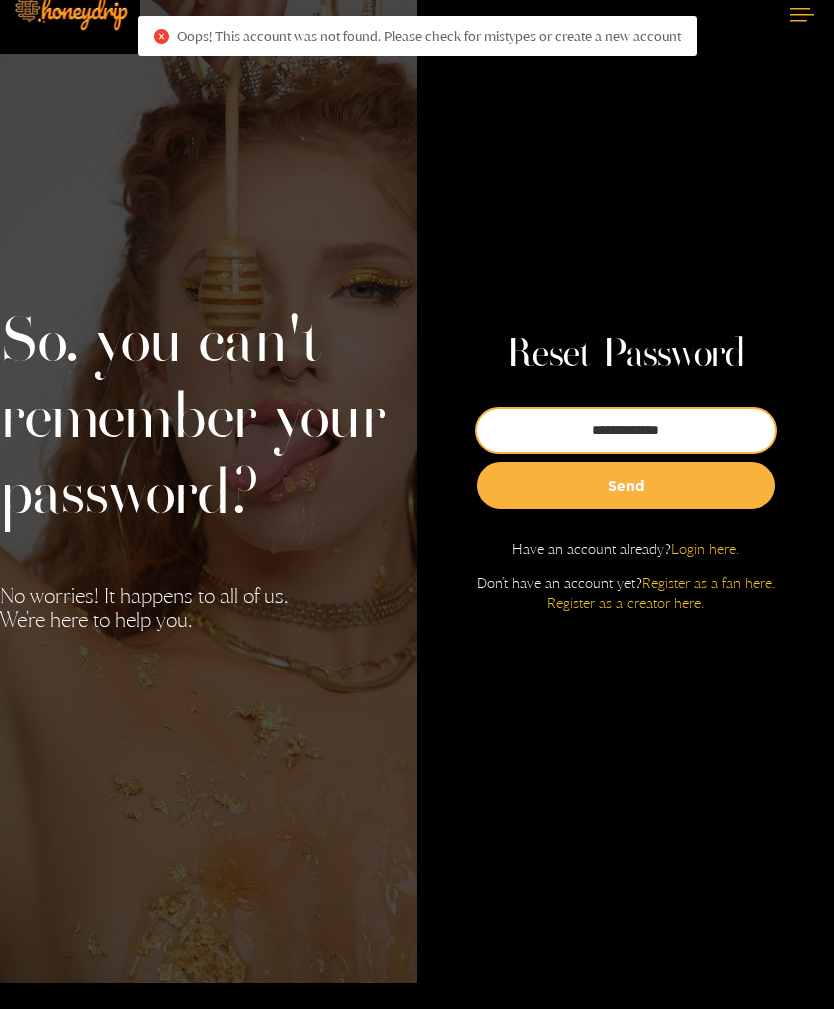 click on "**********" at bounding box center (626, 430) 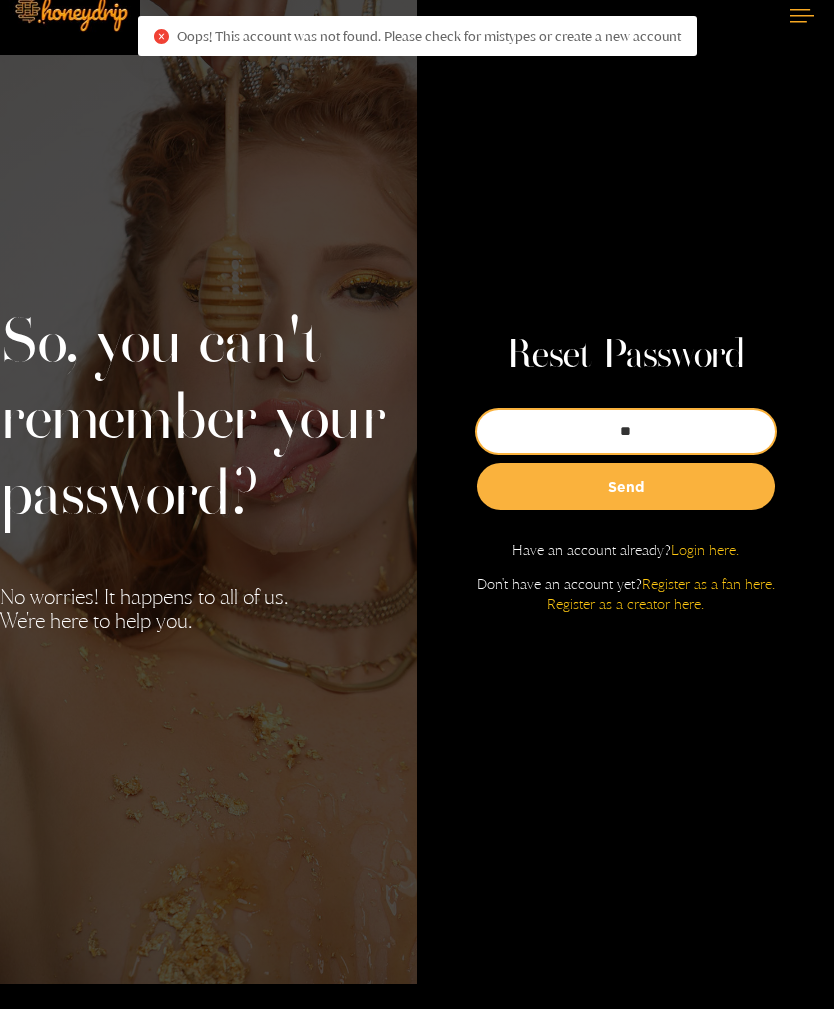 type on "*" 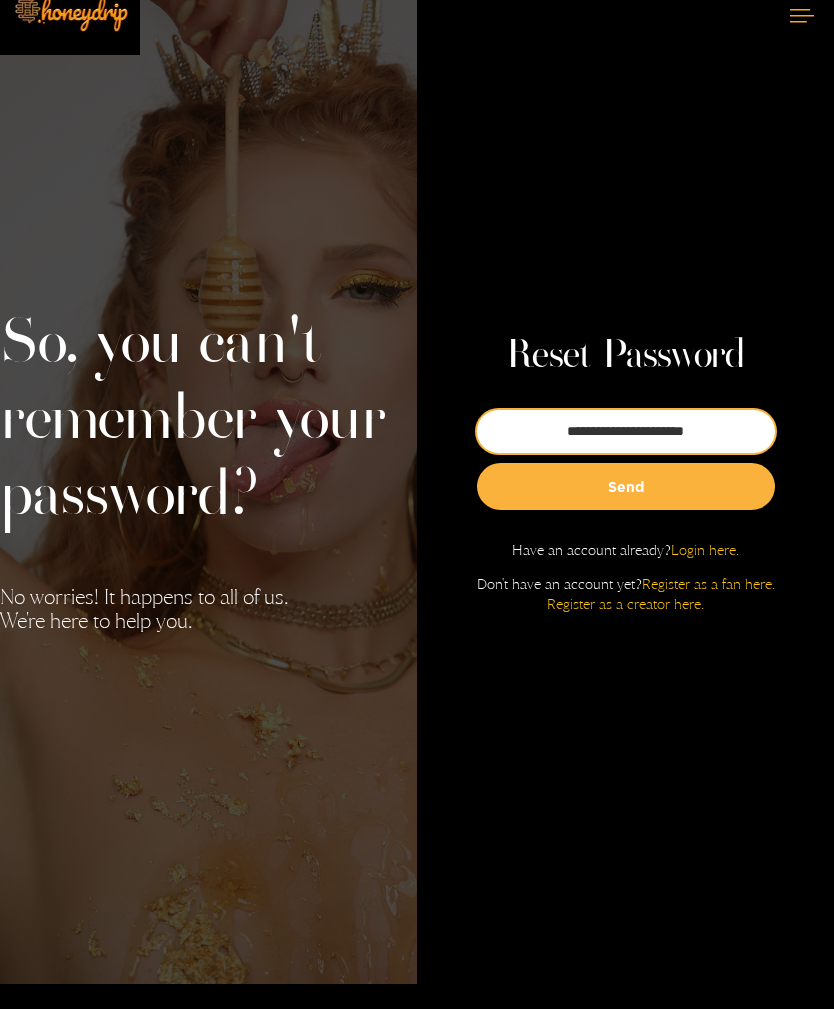 type on "**********" 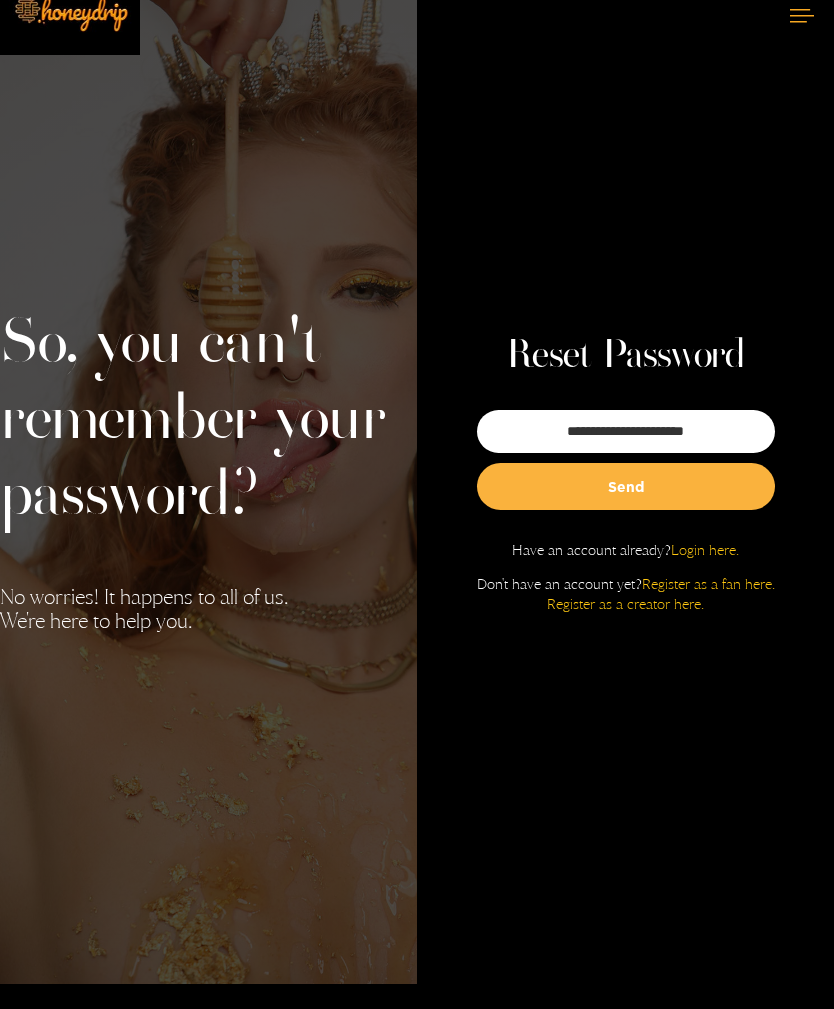 click on "Send" at bounding box center [626, 486] 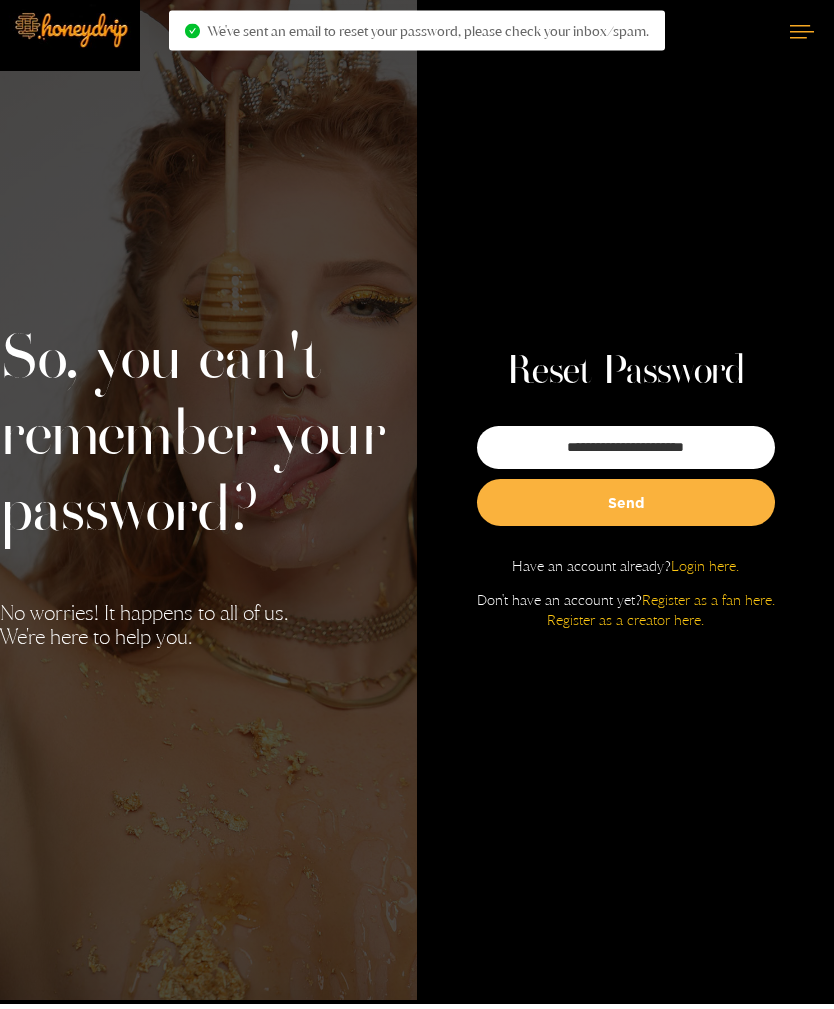 scroll, scrollTop: 0, scrollLeft: 0, axis: both 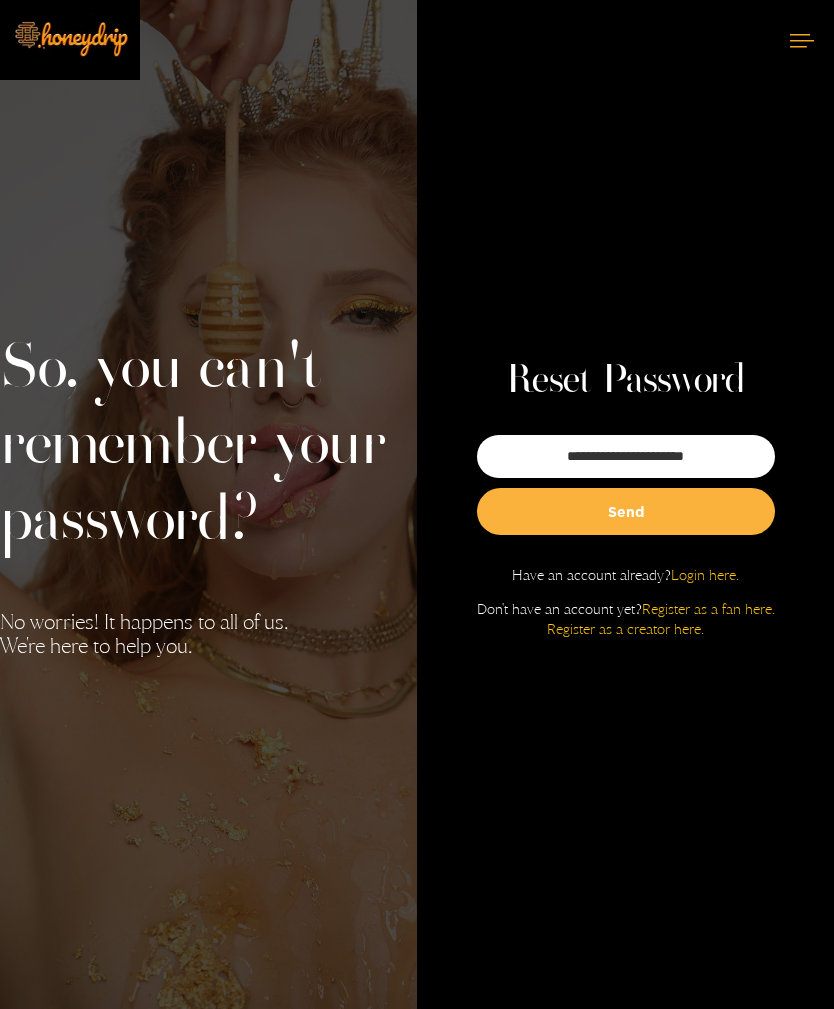 click on "Send" at bounding box center (626, 511) 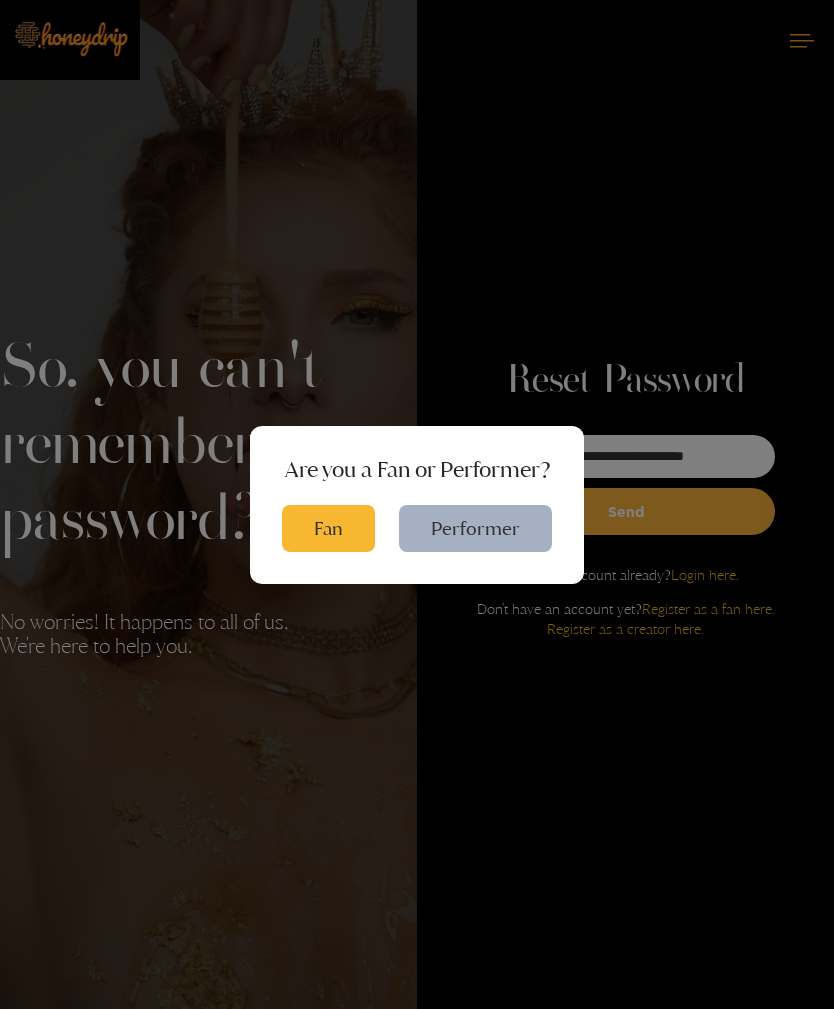 click on "Fan" at bounding box center [328, 528] 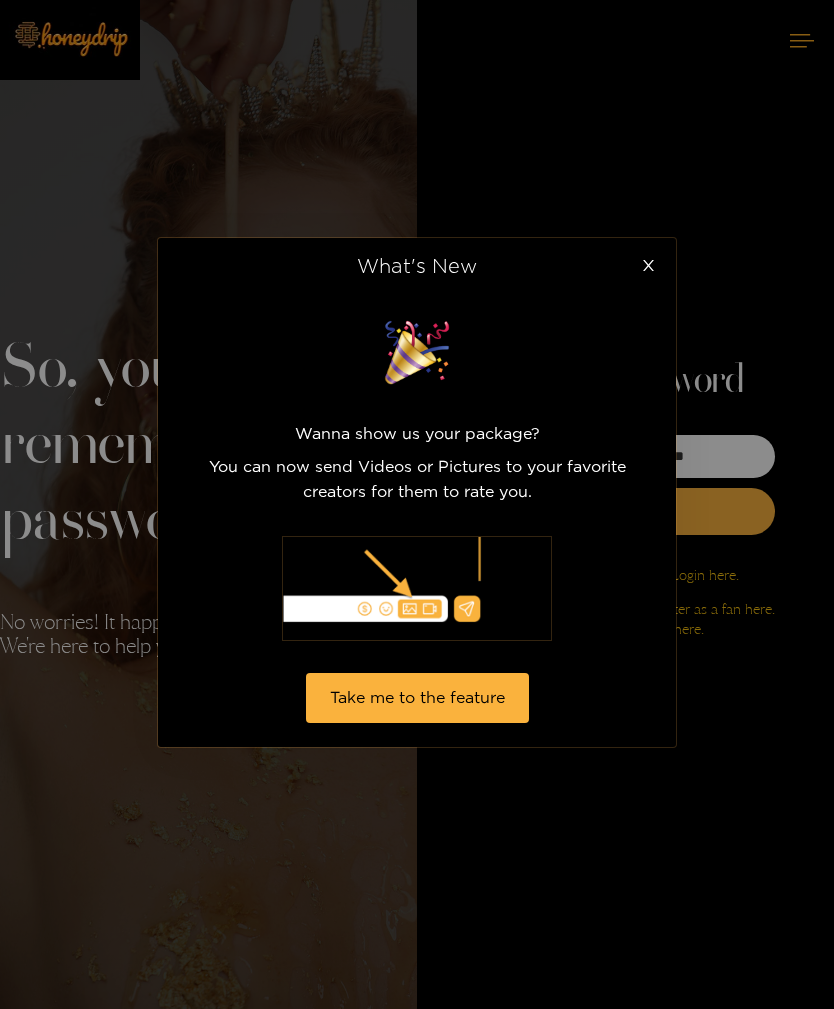 click at bounding box center [648, 266] 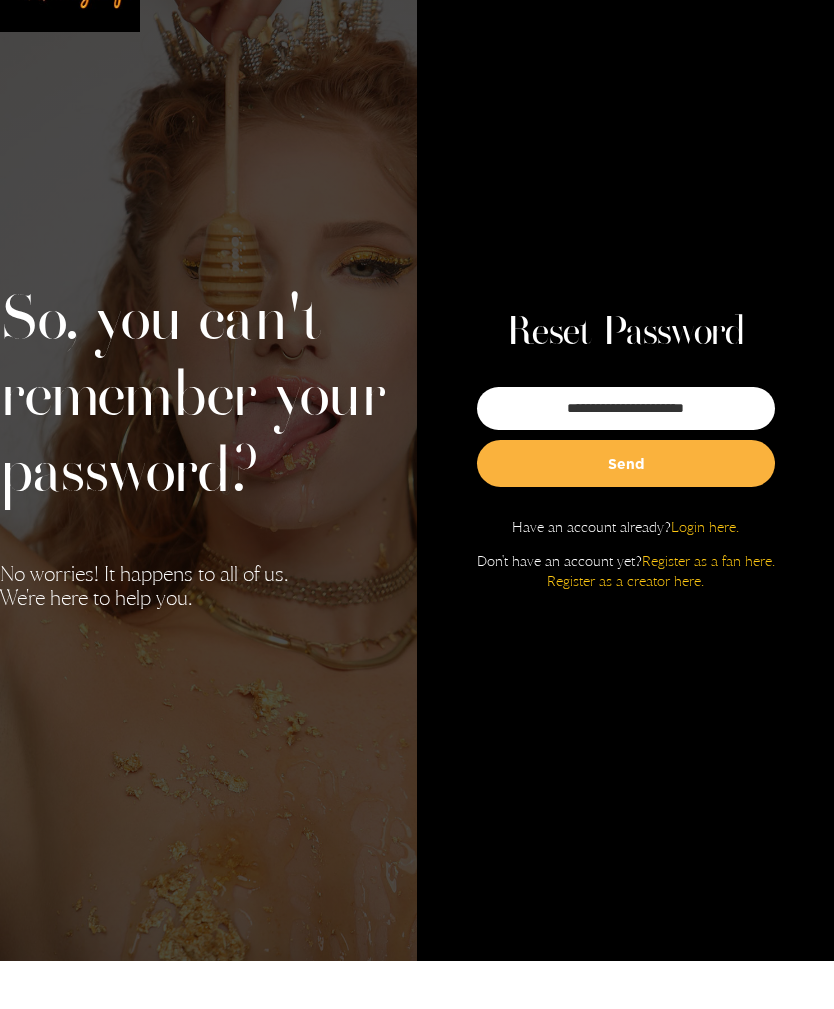 scroll, scrollTop: 62, scrollLeft: 0, axis: vertical 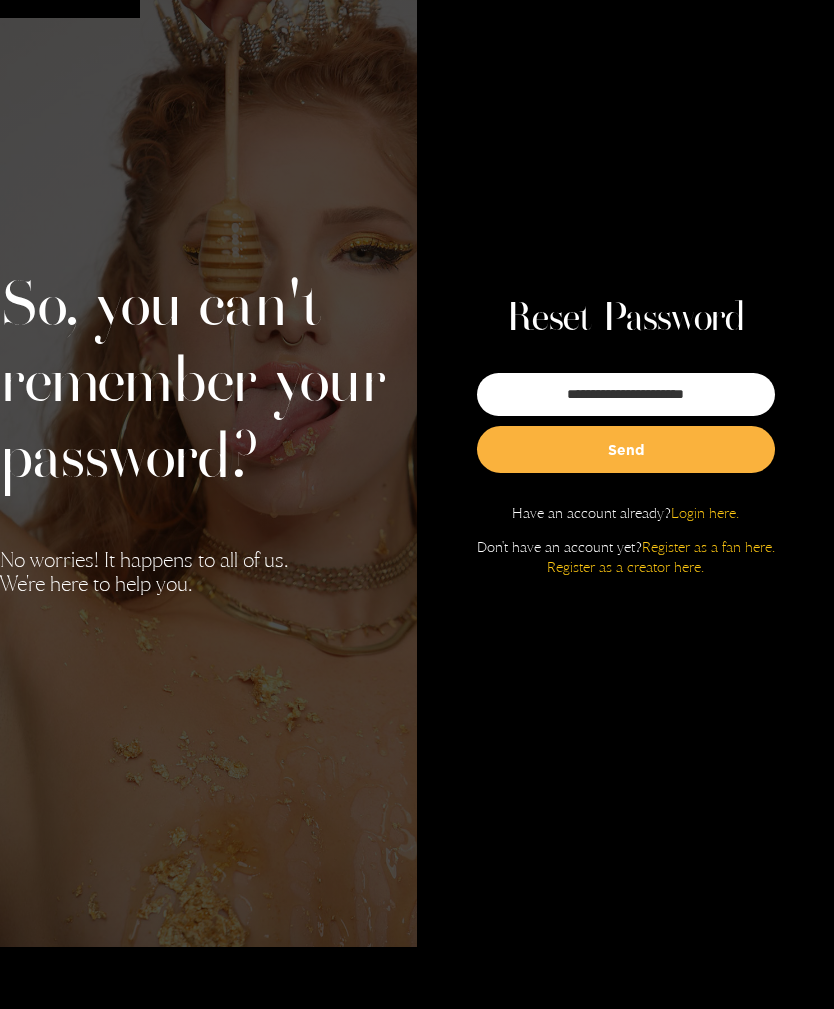 click on "Login here." at bounding box center (705, 512) 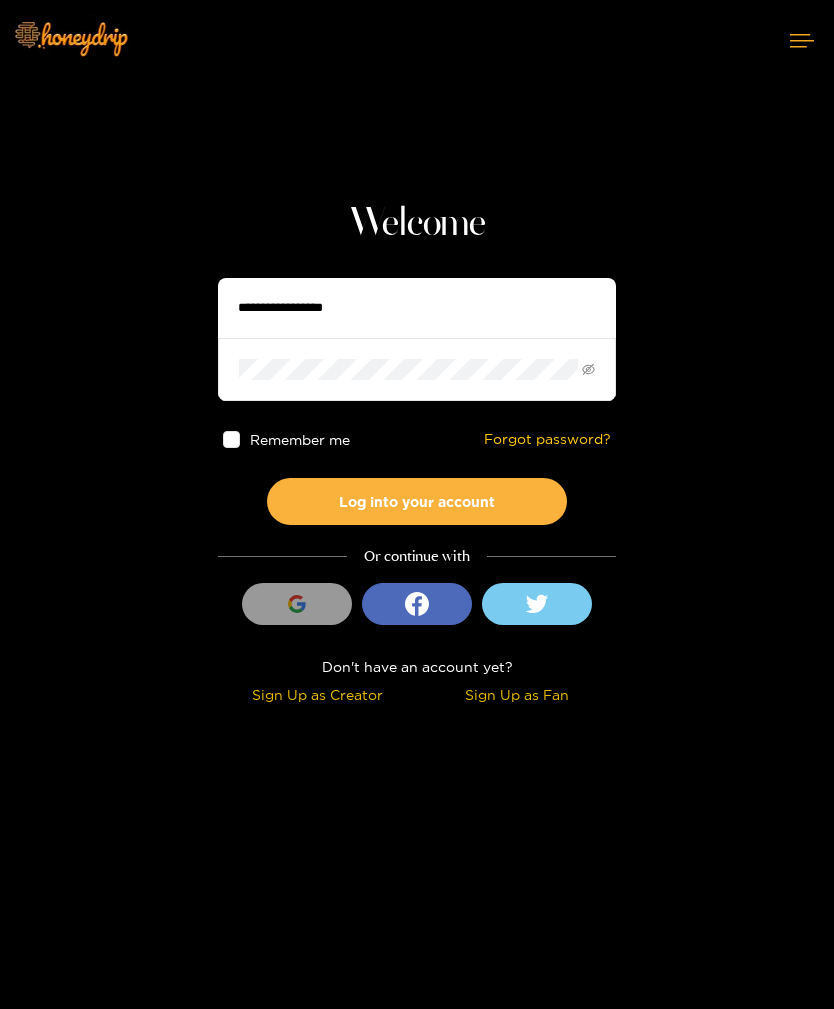scroll, scrollTop: 0, scrollLeft: 0, axis: both 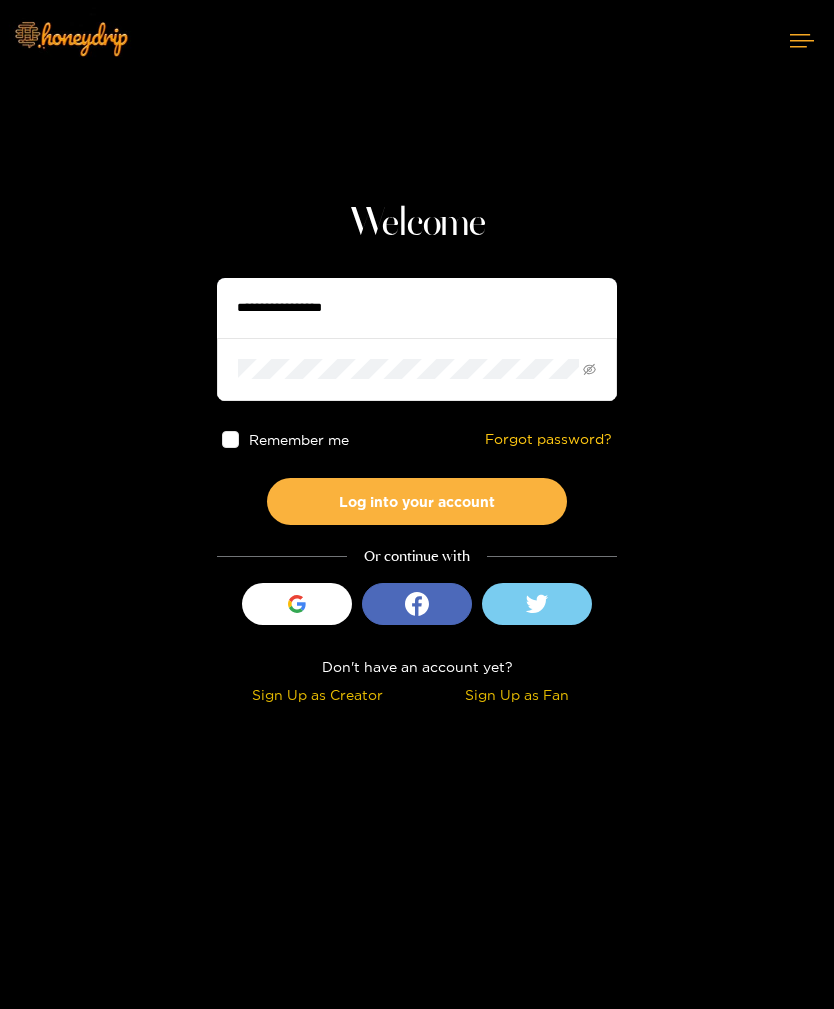 click at bounding box center [417, 308] 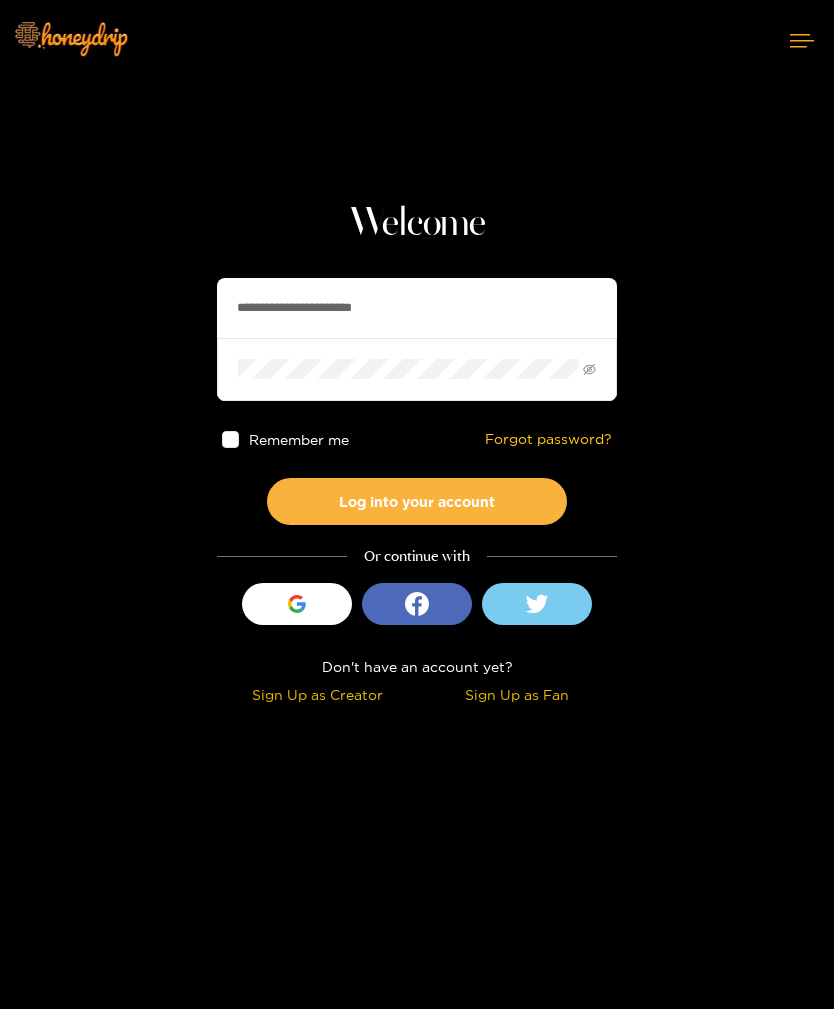type on "**********" 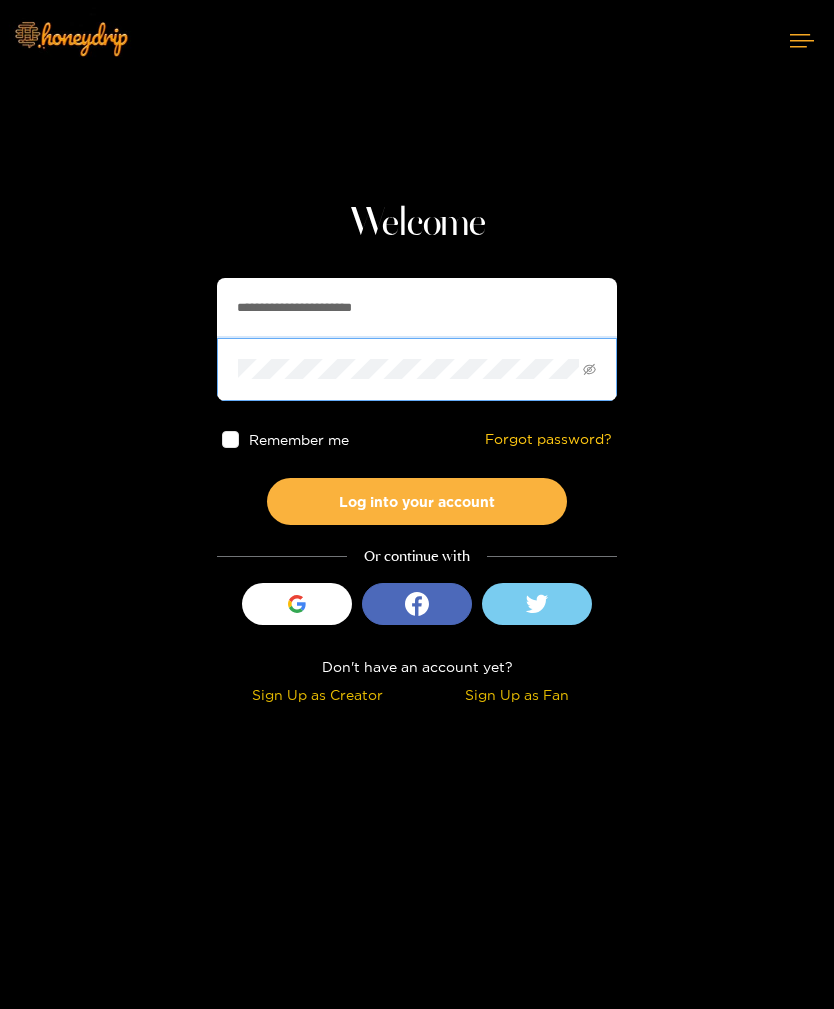 click on "Forgot password?" at bounding box center (548, 439) 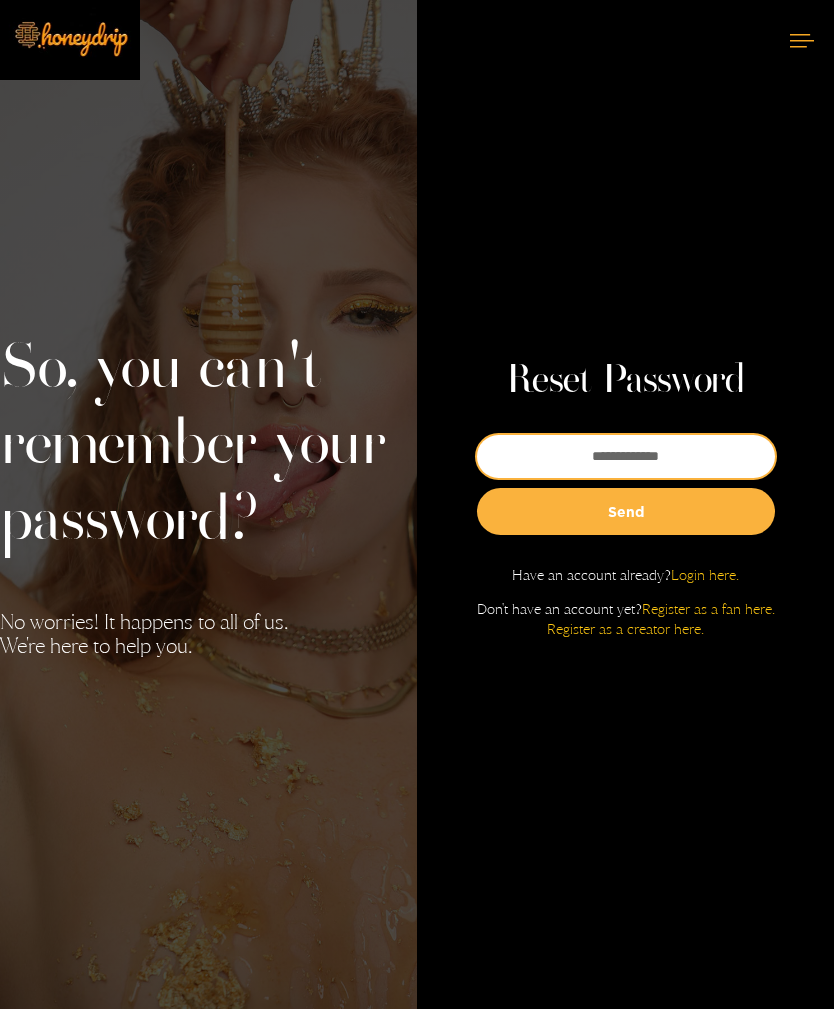 click at bounding box center [626, 456] 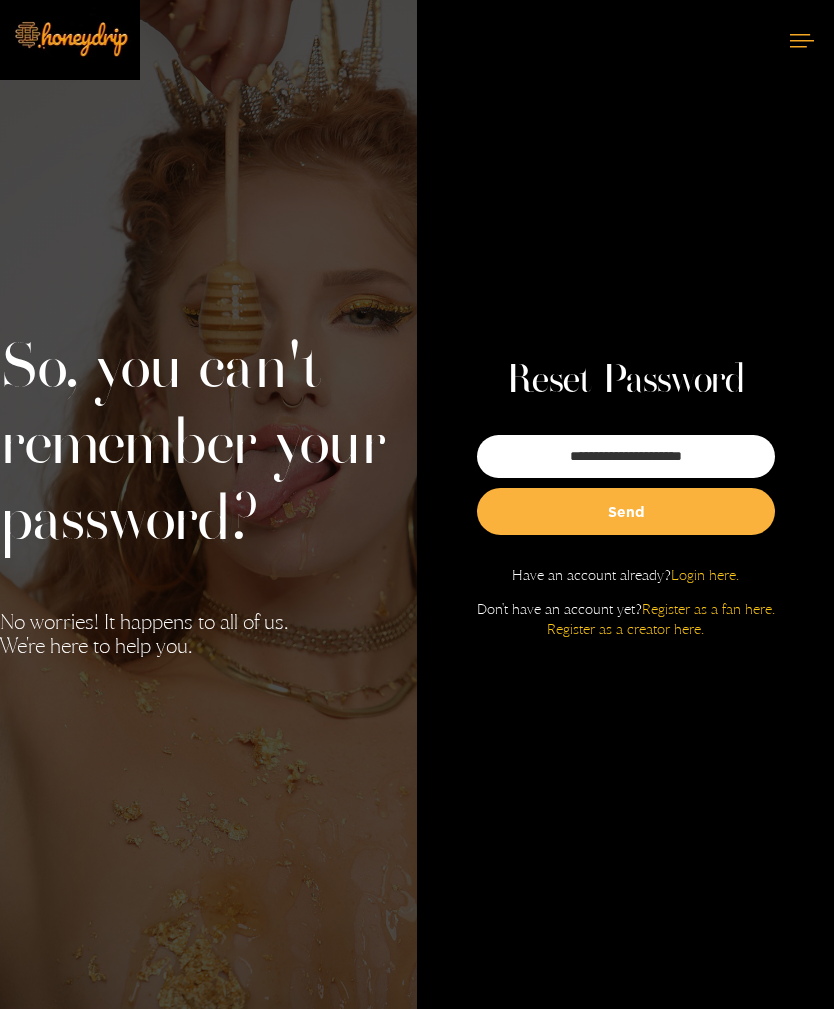 click on "Send" at bounding box center [626, 511] 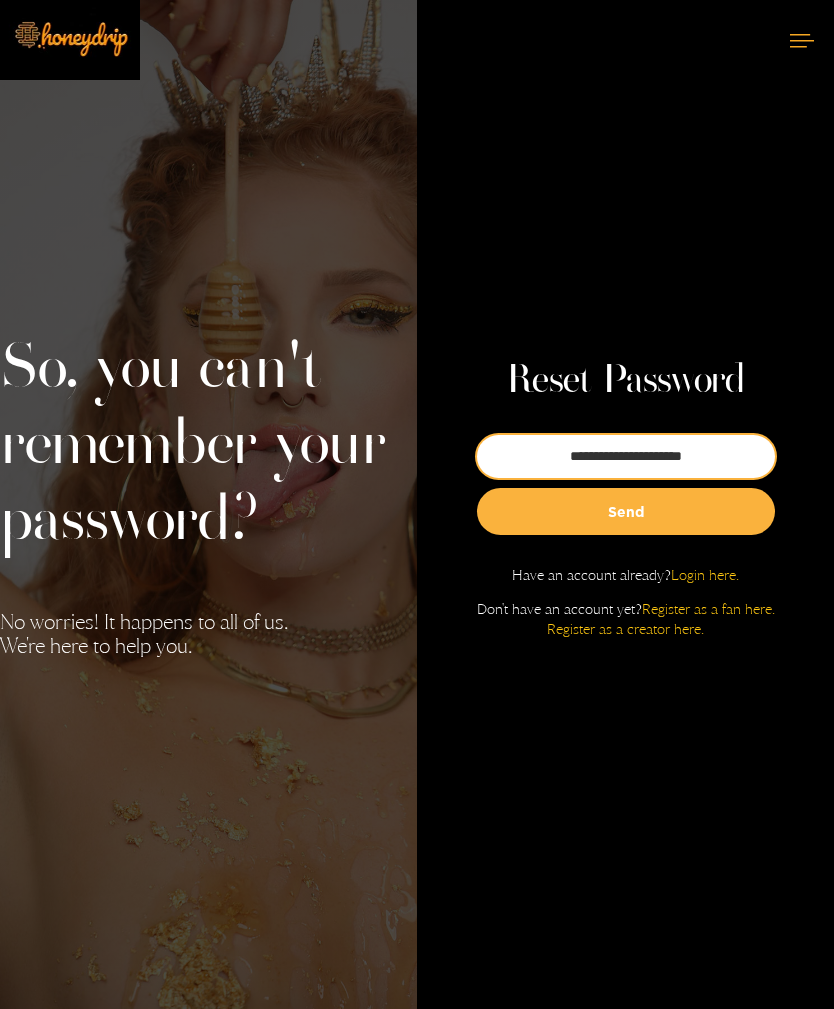 click on "**********" at bounding box center [626, 456] 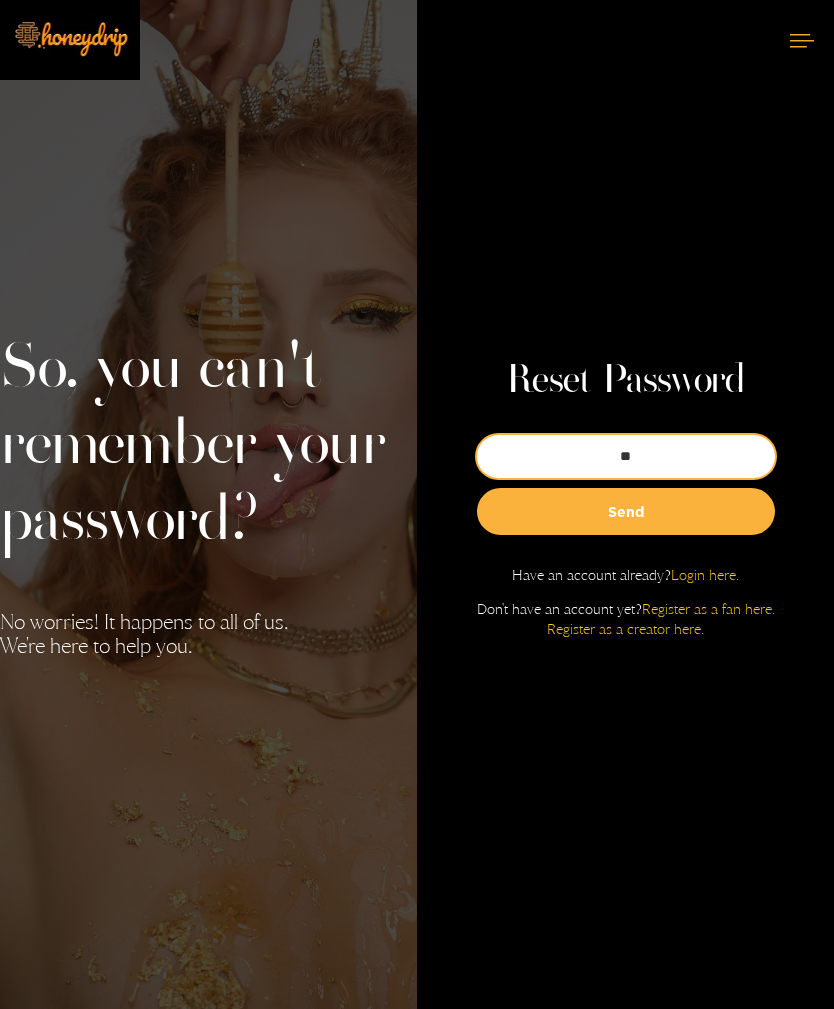 type on "*" 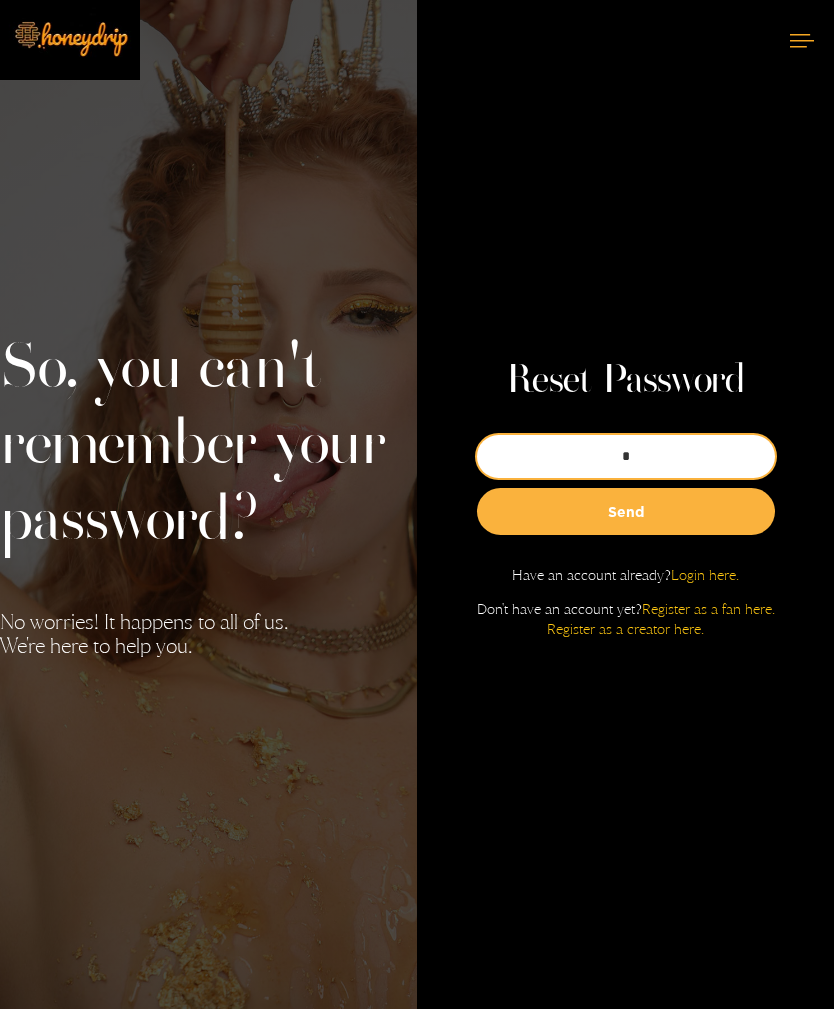 type 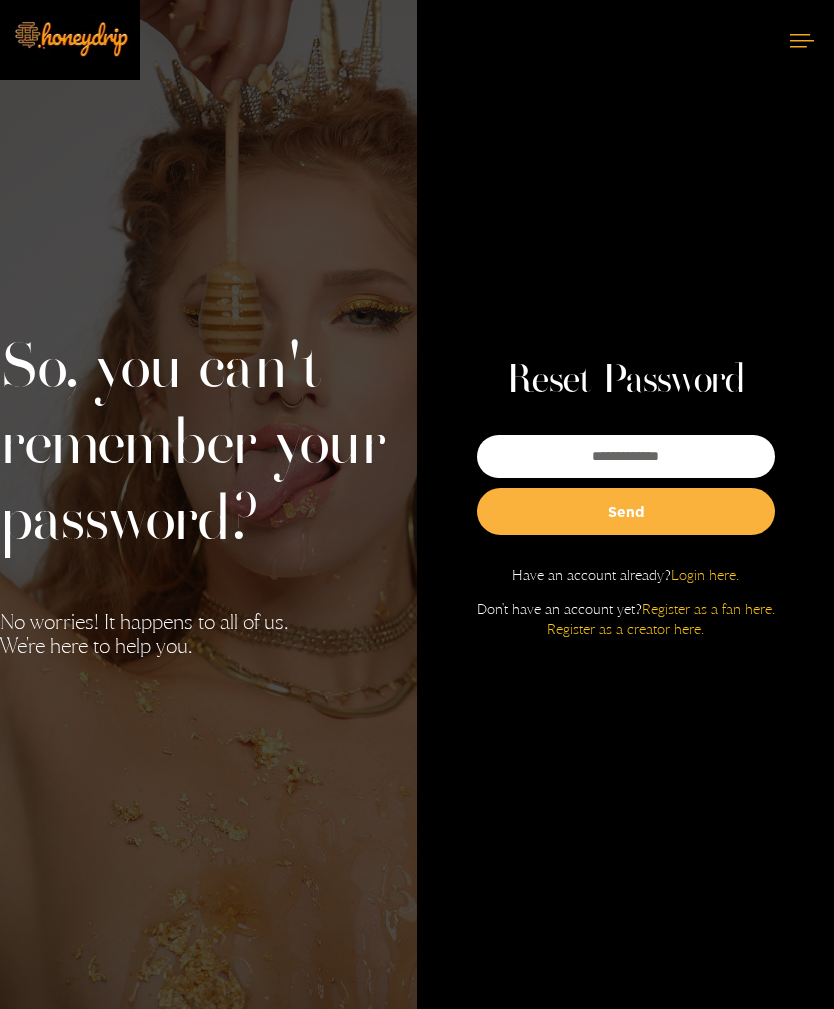 click on "Login here." at bounding box center [705, 574] 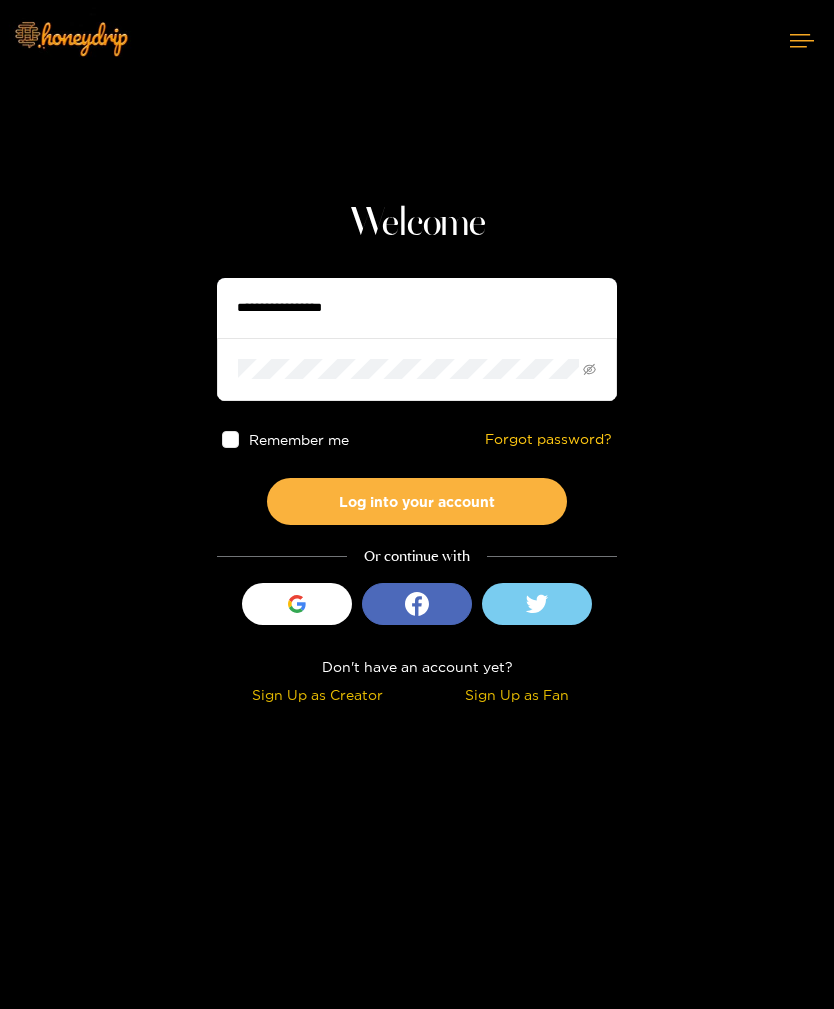 click at bounding box center (417, 308) 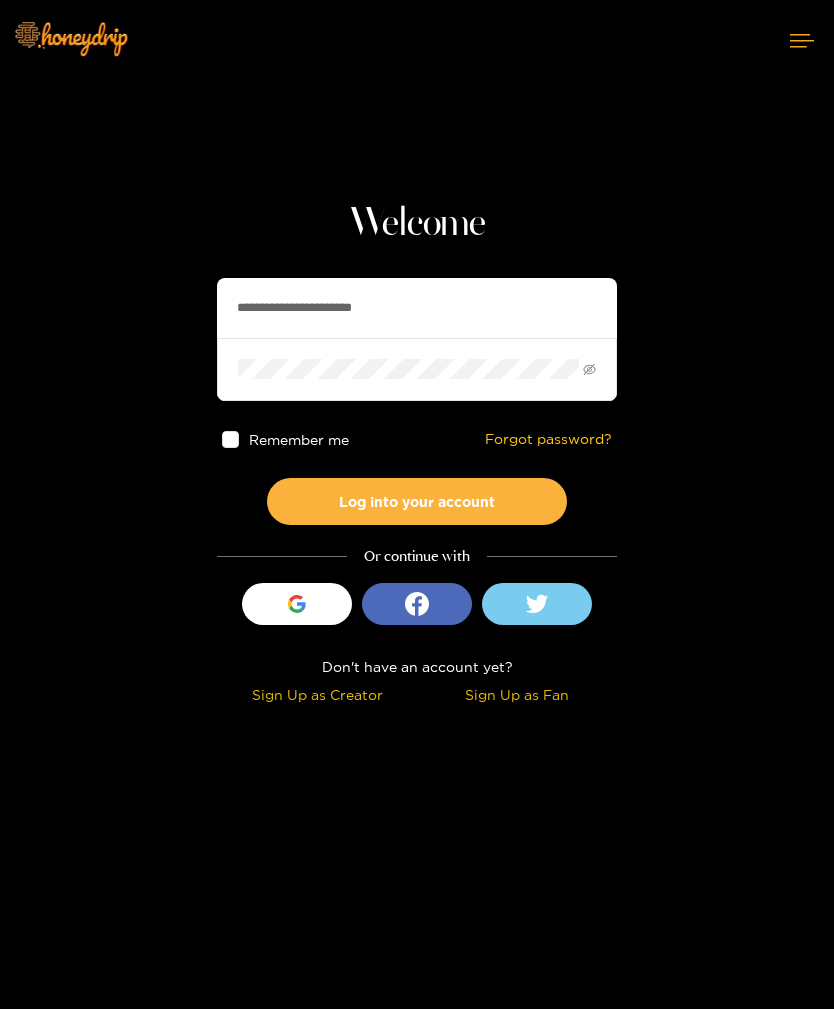 type on "**********" 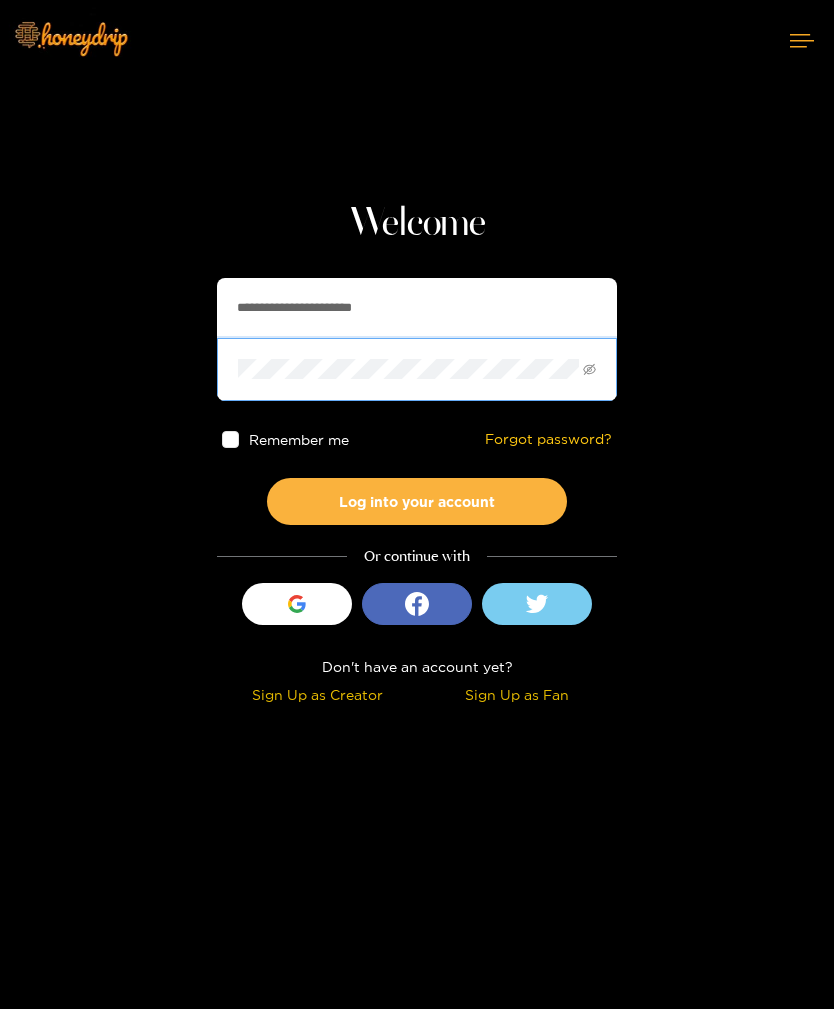click at bounding box center [417, 369] 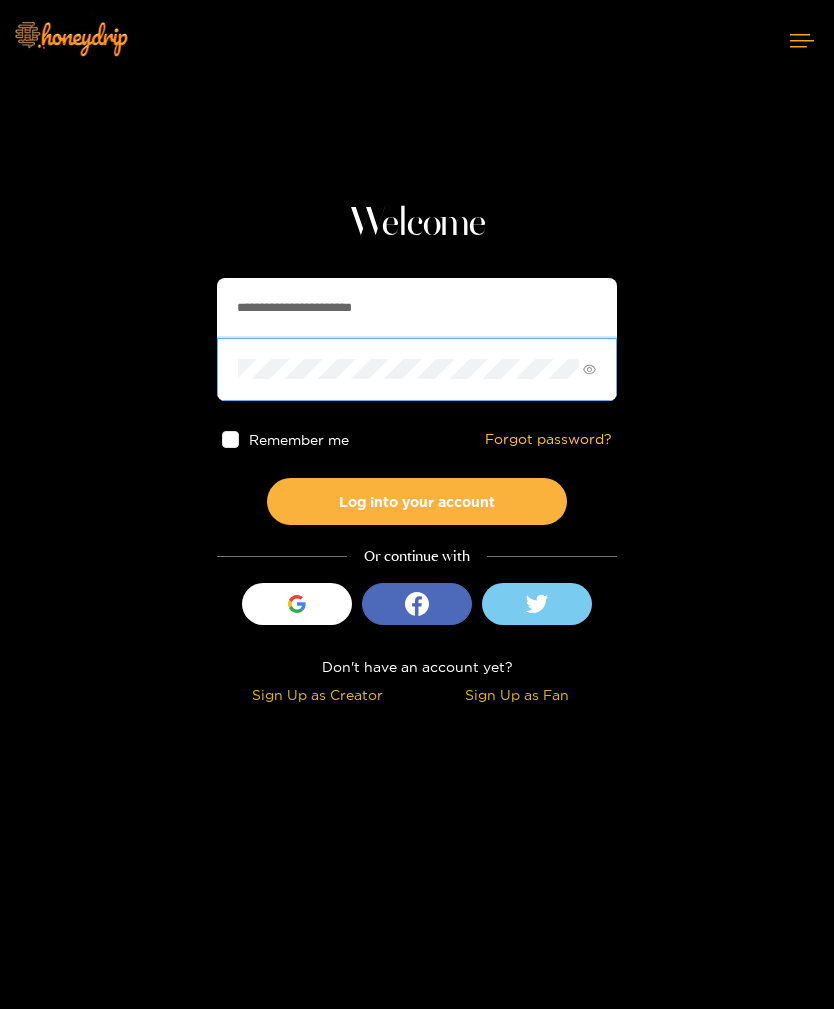 click on "Log into your account" at bounding box center [417, 501] 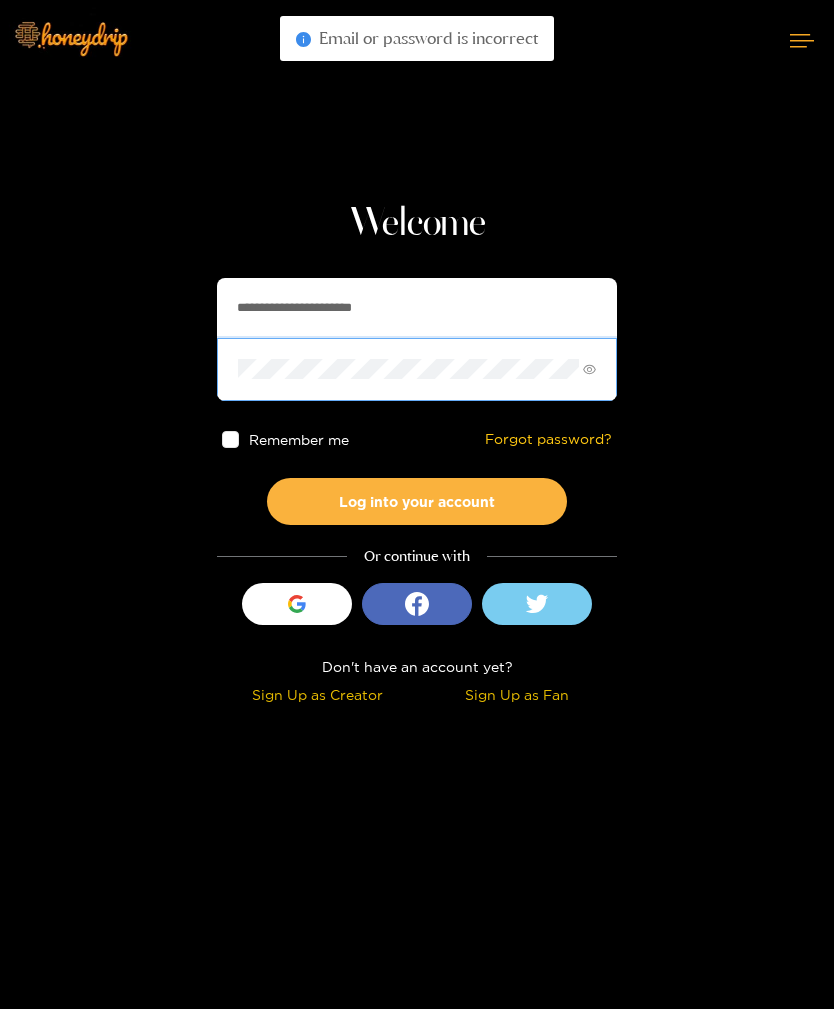 click on "Log into your account" at bounding box center [417, 501] 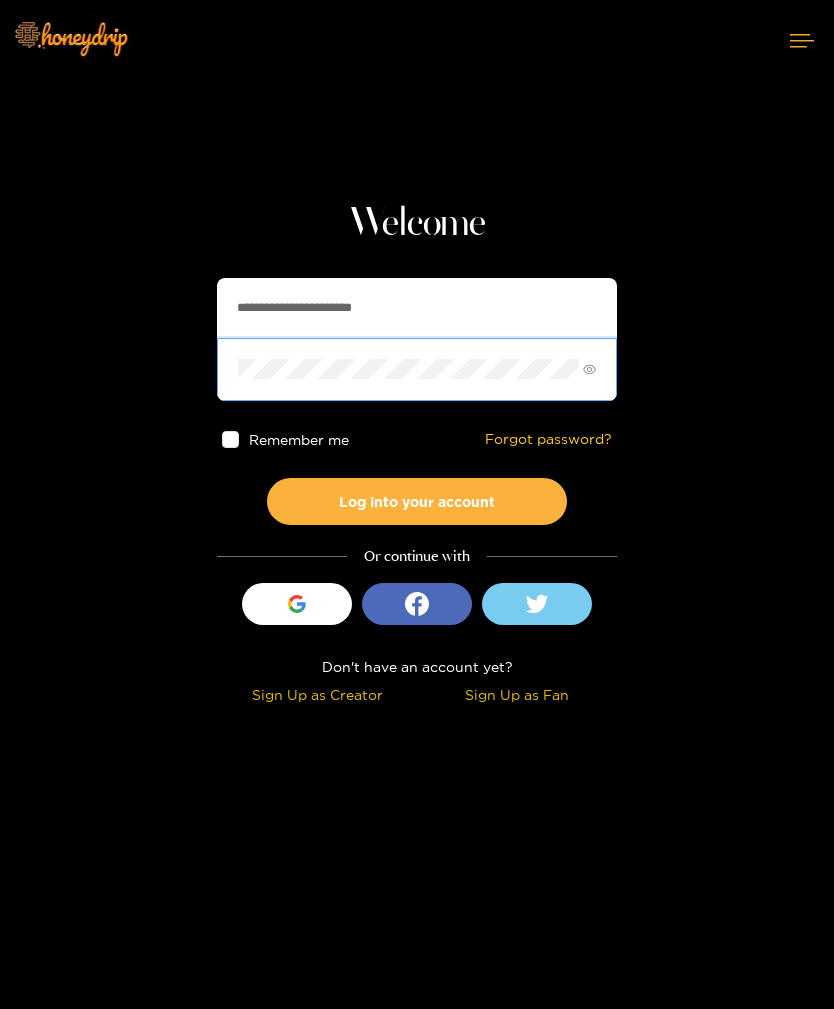 click on "Log into your account" at bounding box center [417, 501] 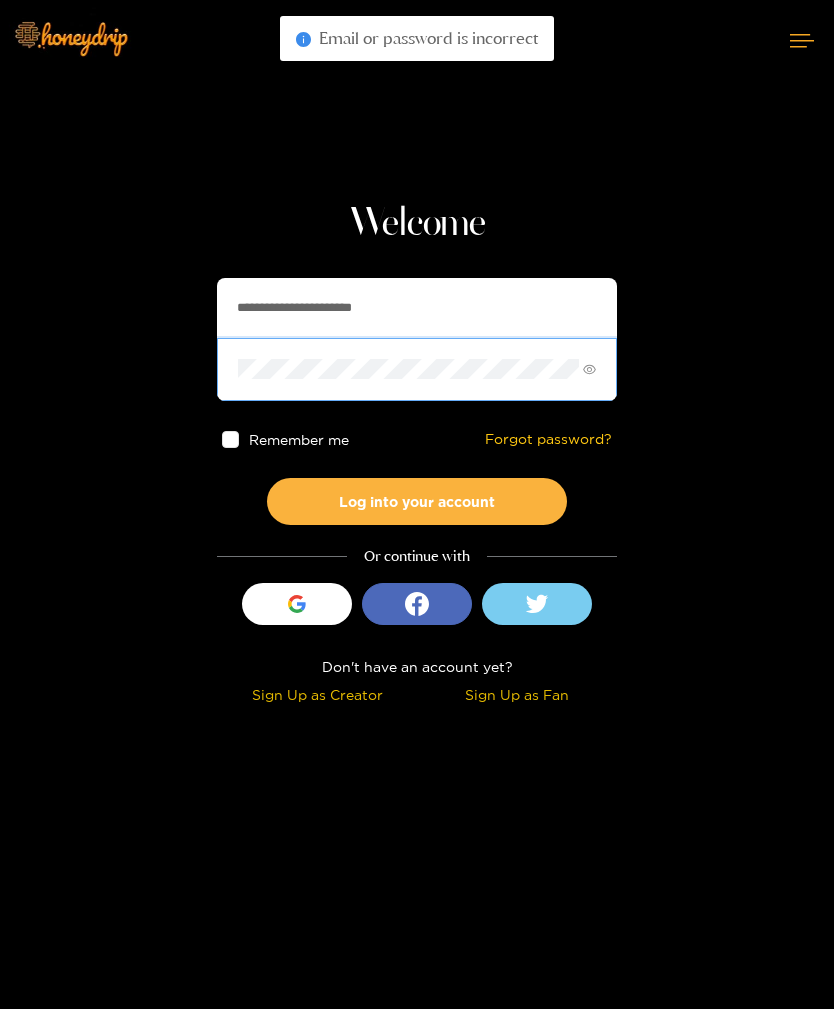 click on "Log into your account" at bounding box center [417, 501] 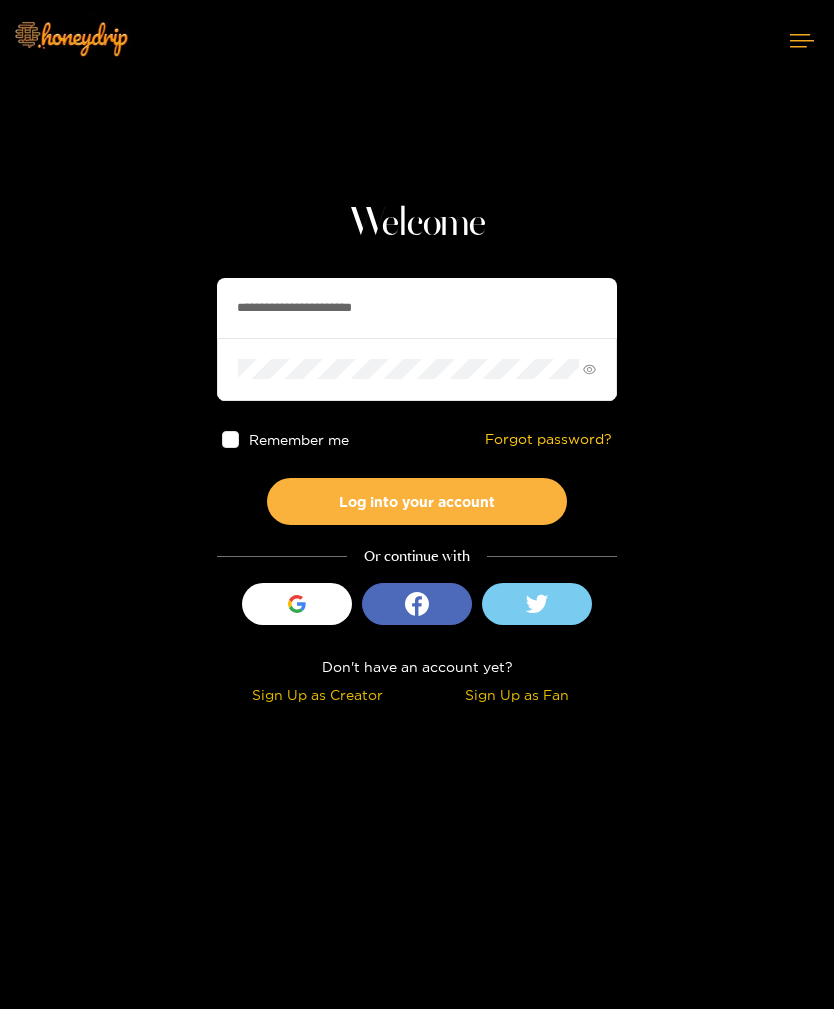 click on "Forgot password?" at bounding box center (548, 439) 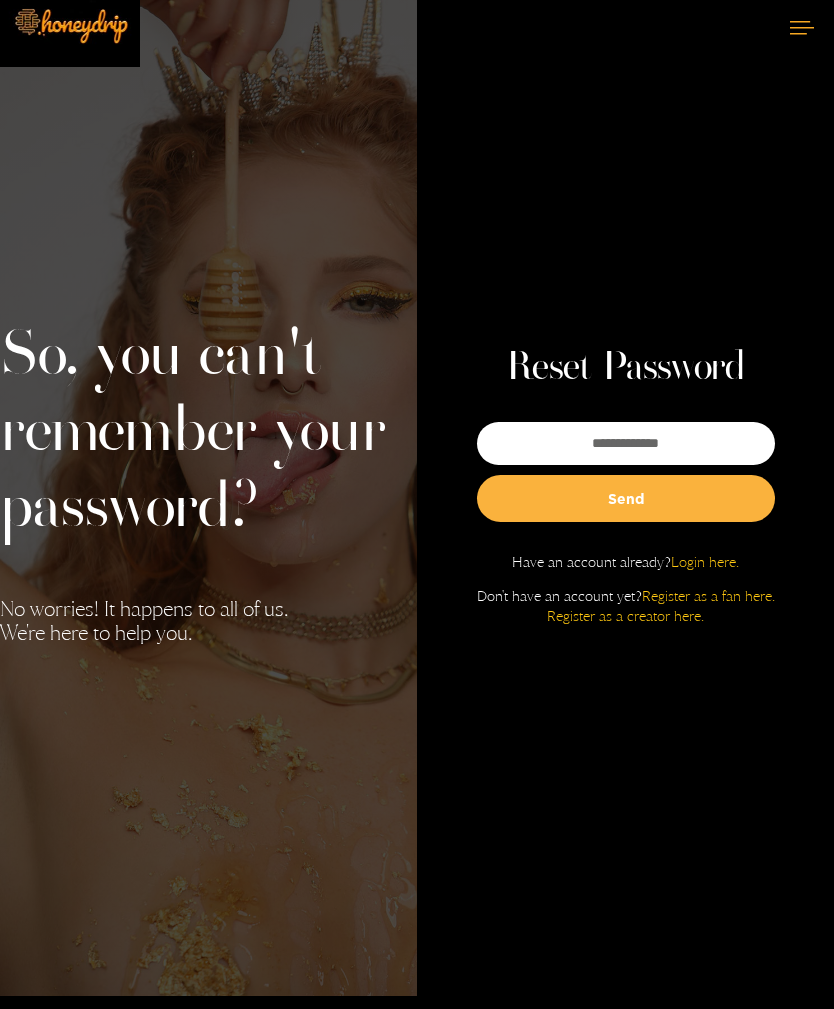 scroll, scrollTop: 0, scrollLeft: 0, axis: both 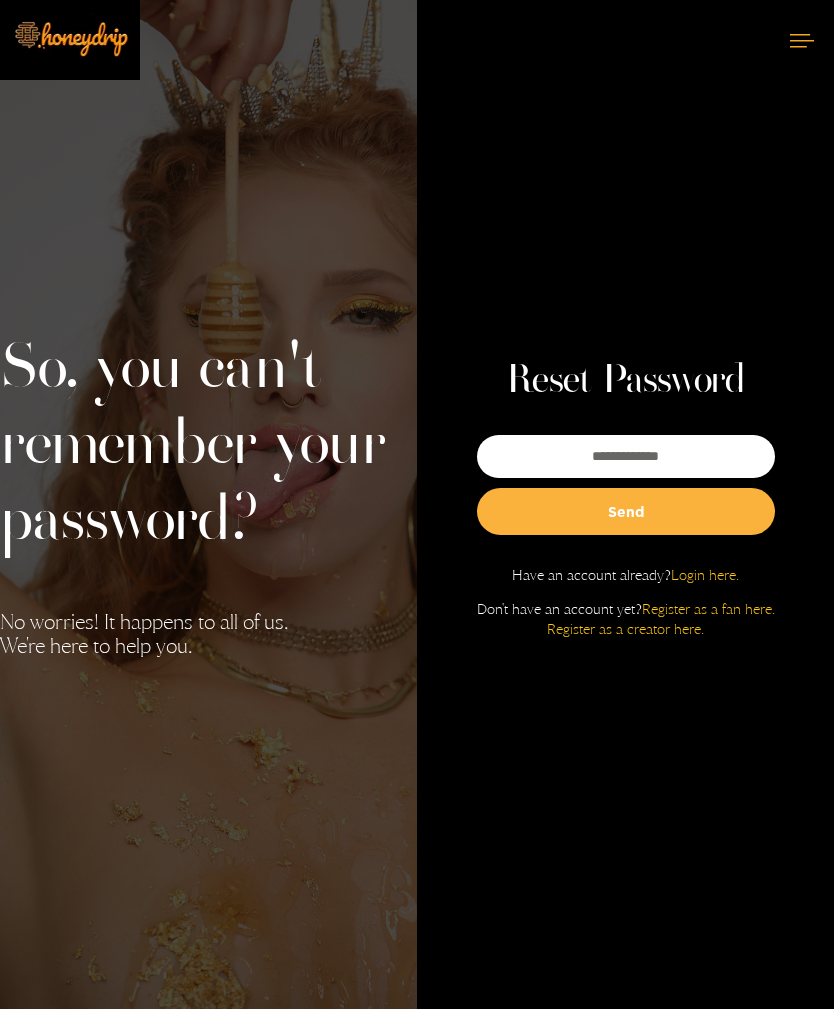 click at bounding box center [802, 40] 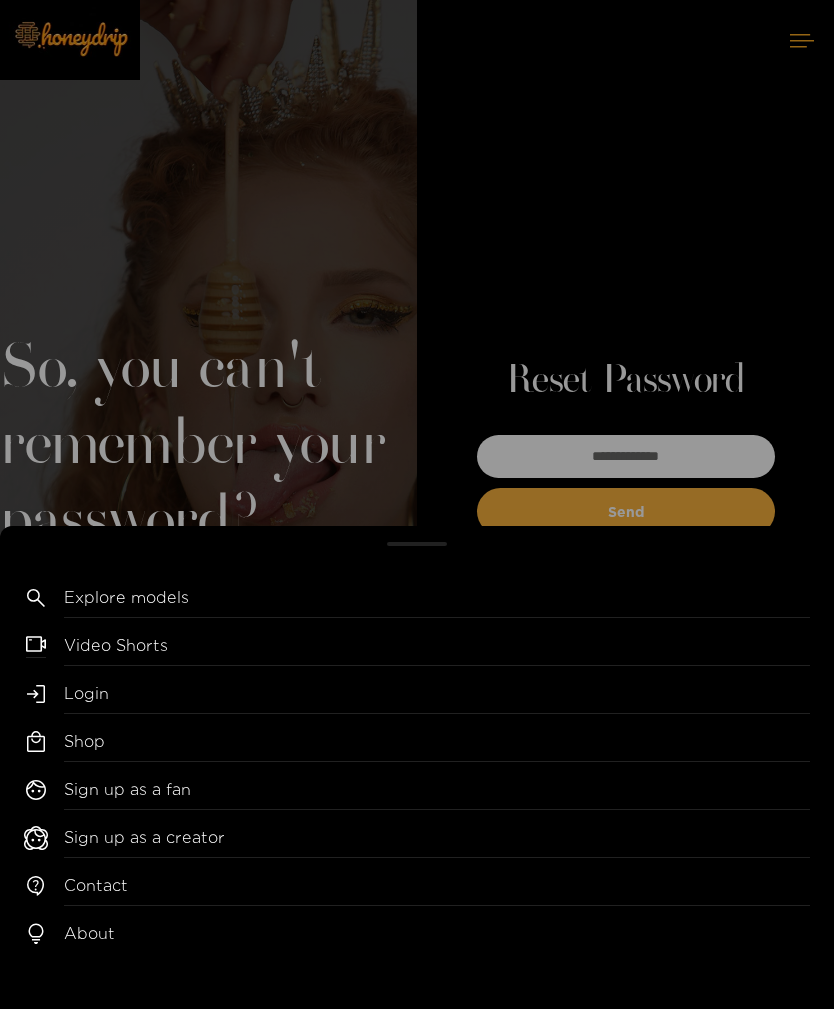 click on "Explore models Video Shorts Login Shop Sign up as a fan Sign up as a creator Contact About" at bounding box center (417, 504) 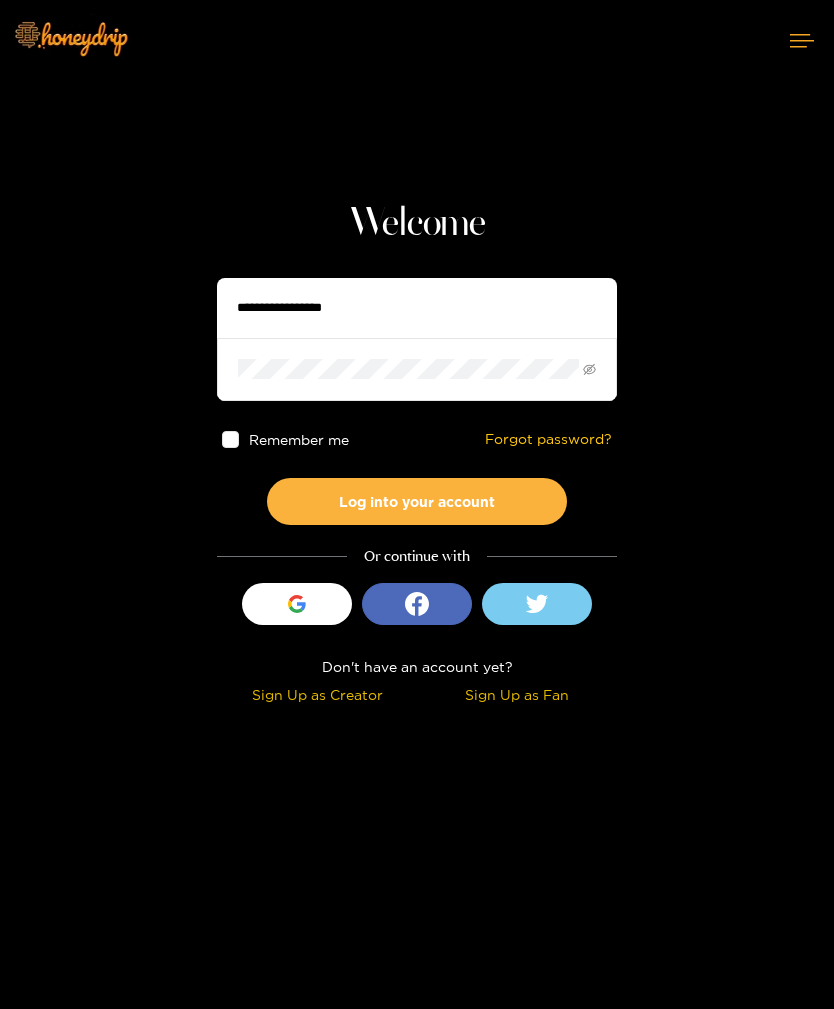 click at bounding box center (417, 308) 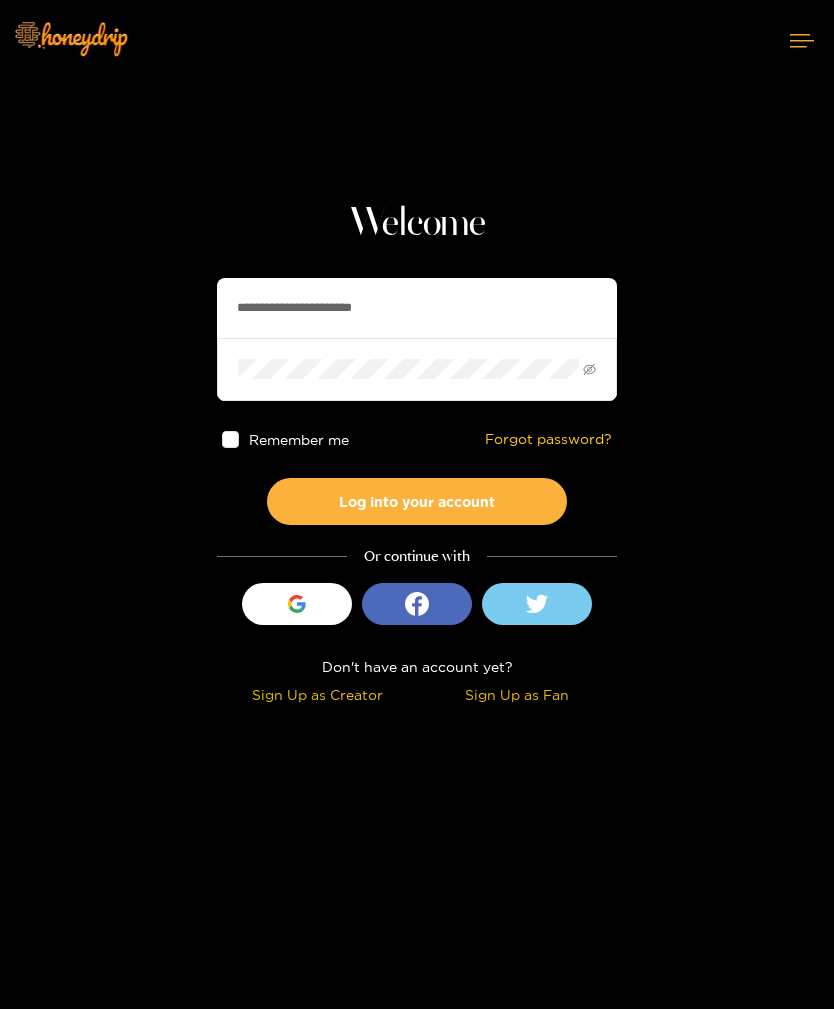 type on "**********" 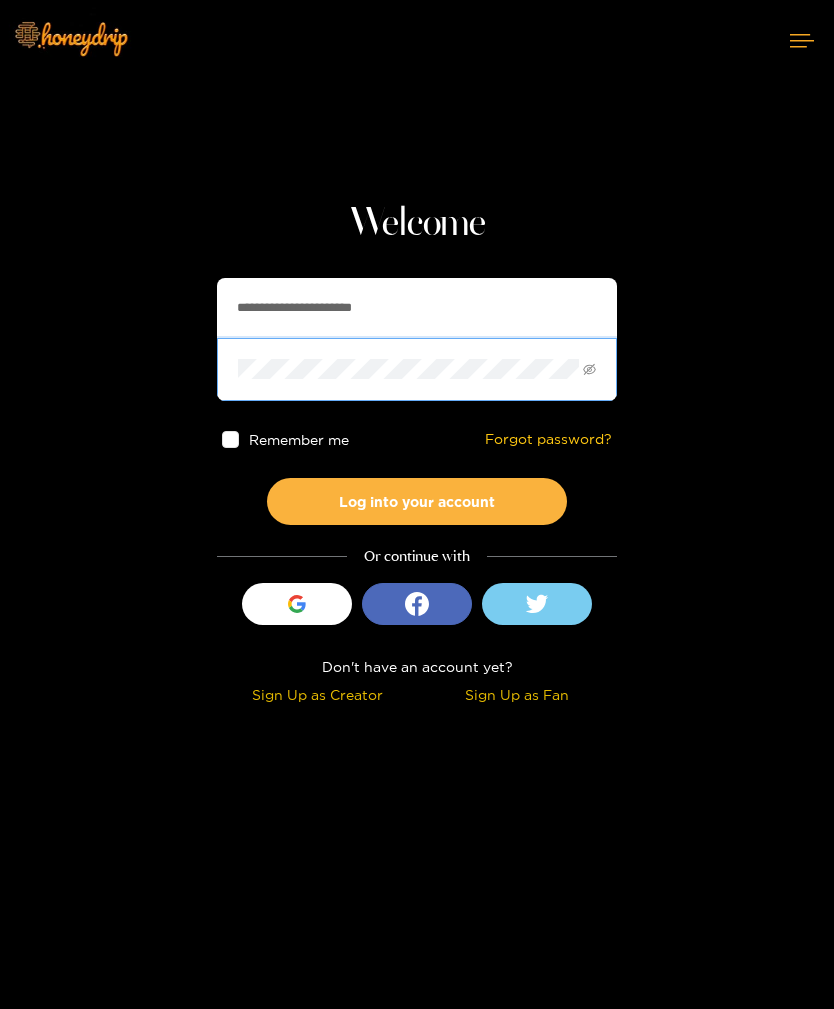 click at bounding box center [417, 369] 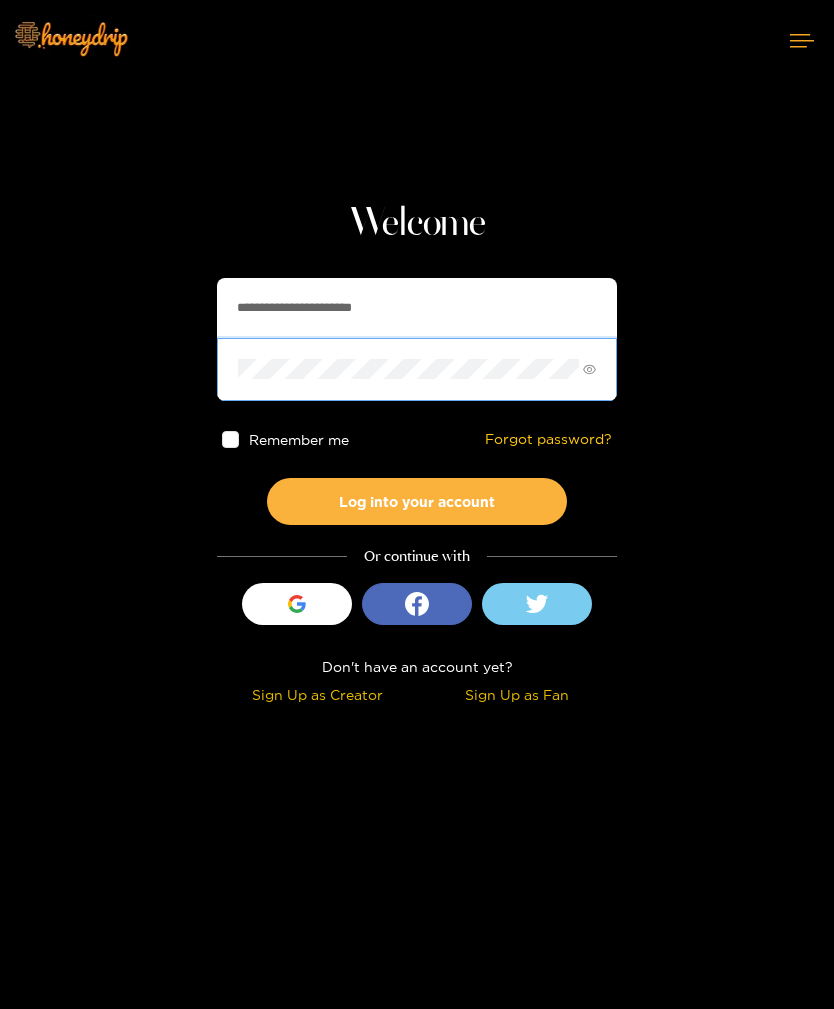 click on "Log into your account" at bounding box center [417, 501] 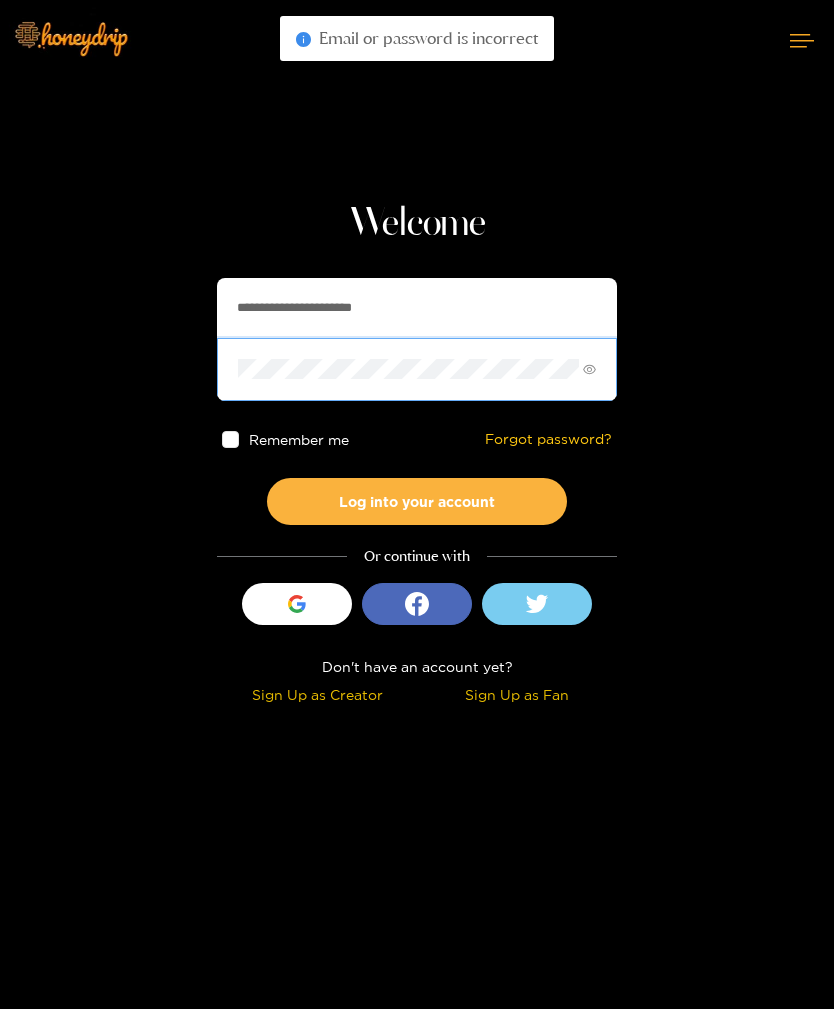 click on "Log into your account" at bounding box center [417, 501] 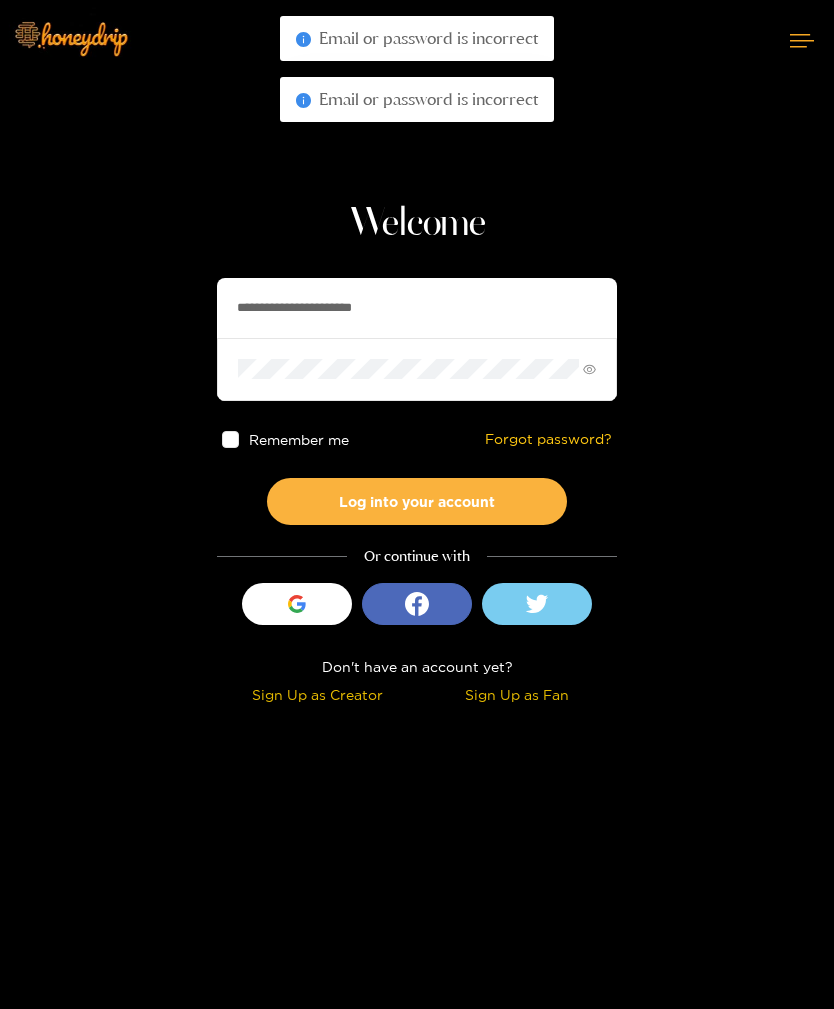 click 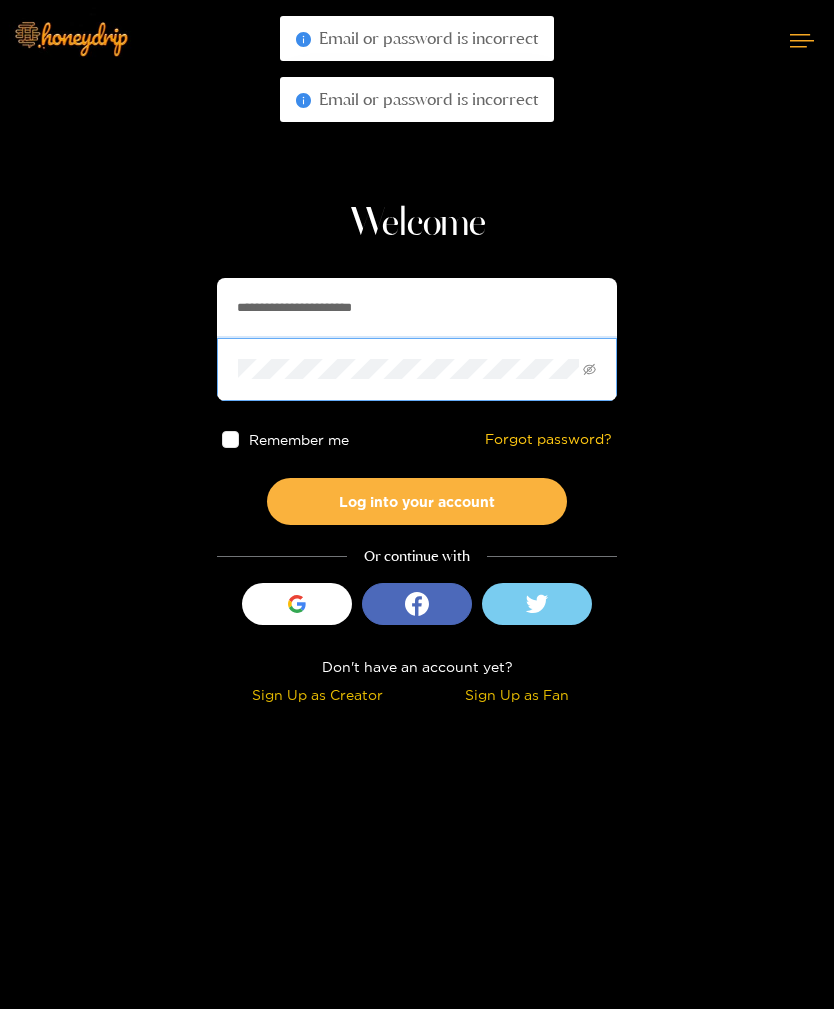 click 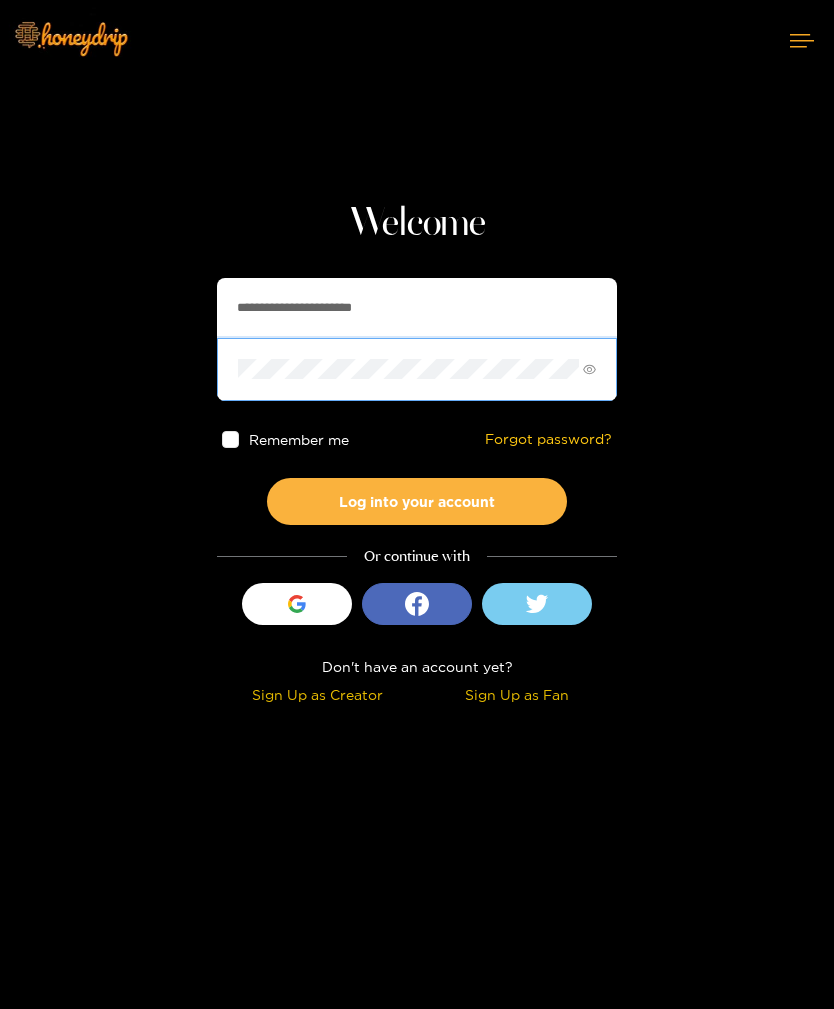 click on "Log into your account" at bounding box center (417, 501) 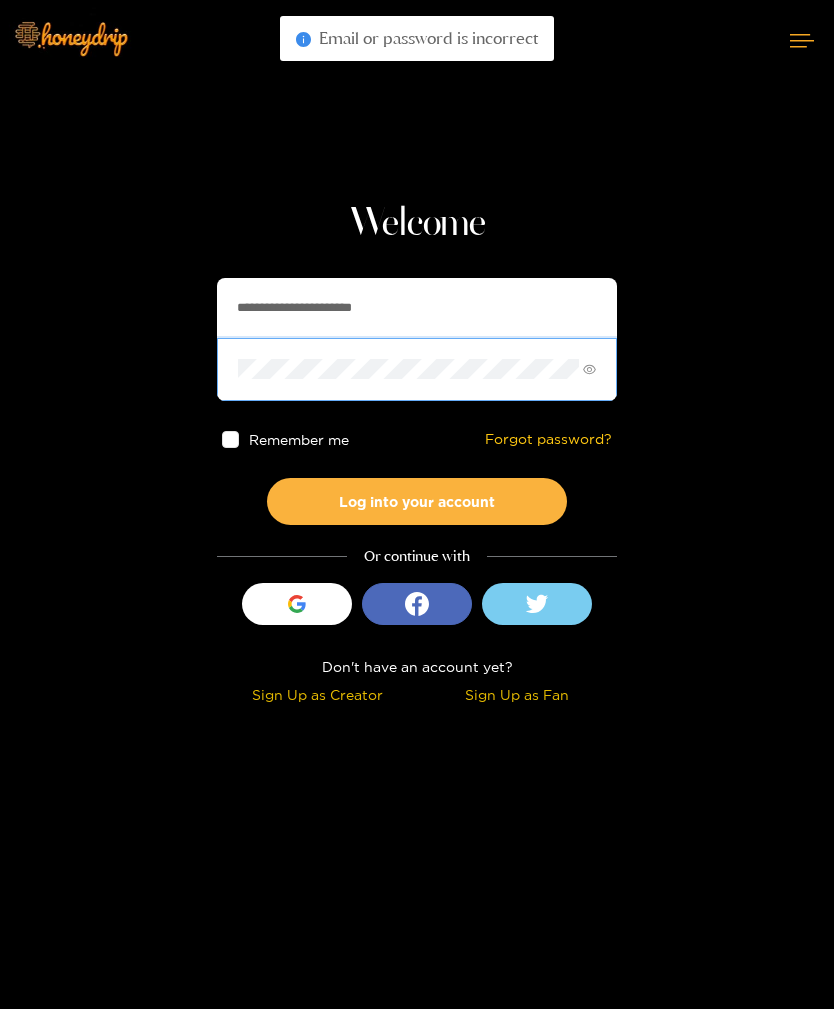 click on "Log into your account" at bounding box center [417, 501] 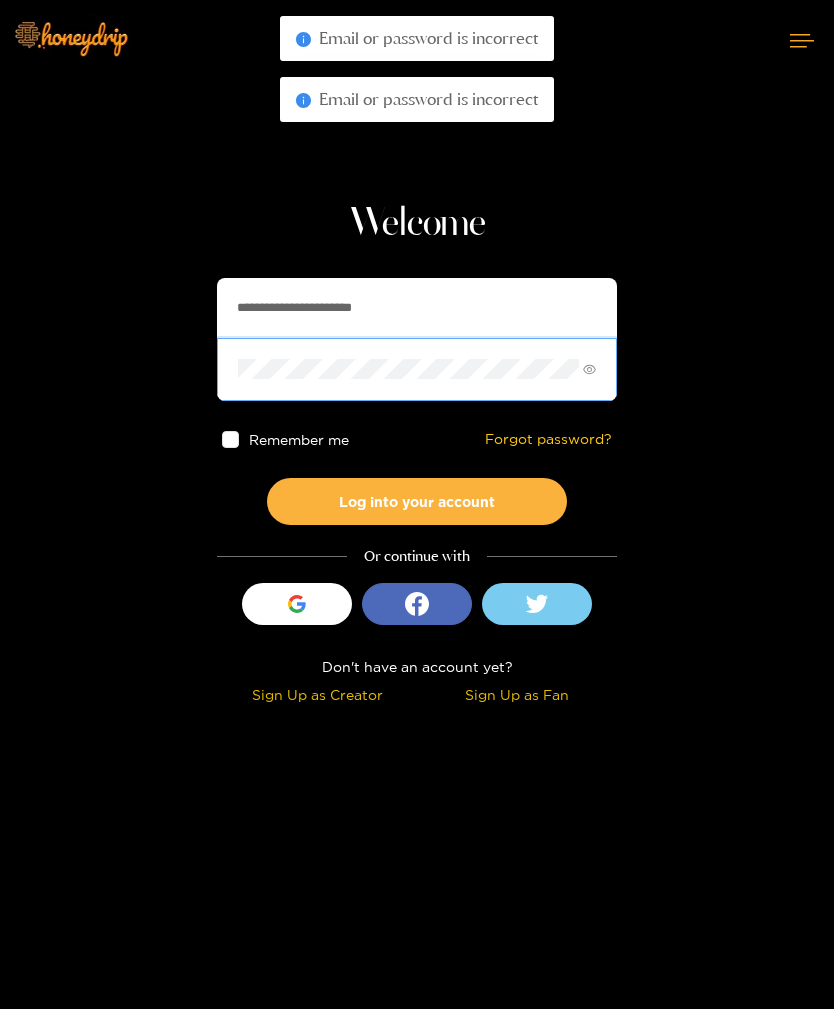 click on "Log into your account" at bounding box center [417, 501] 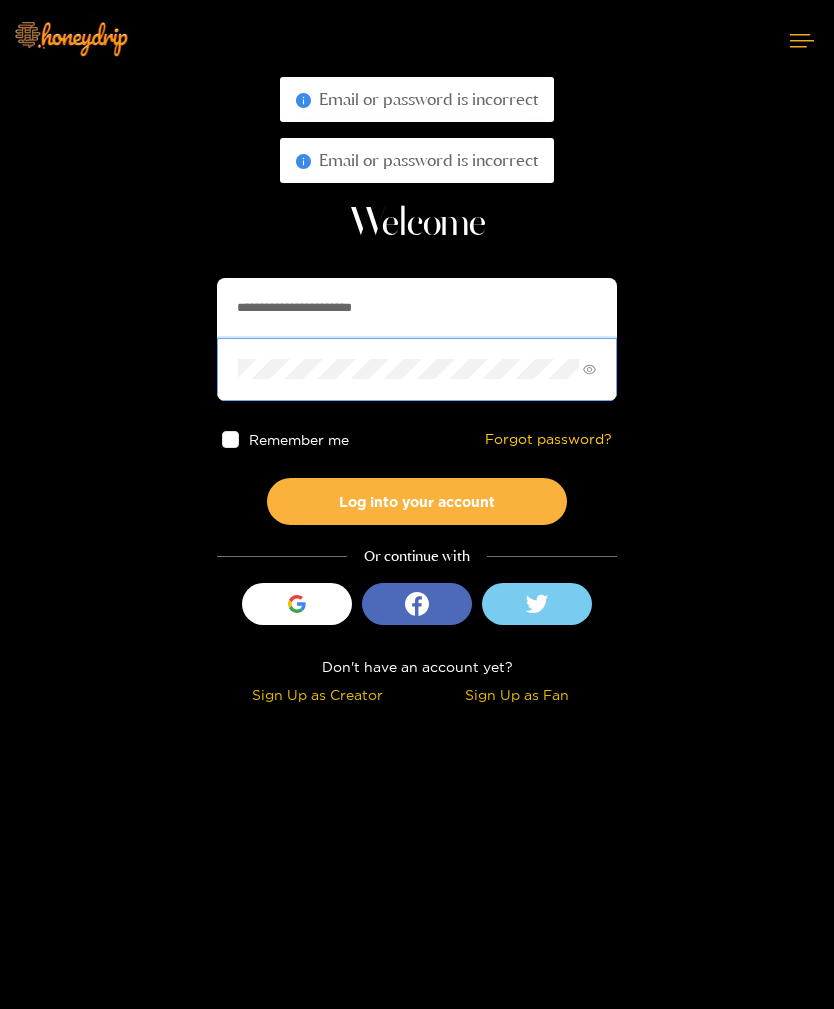 click on "Log into your account" at bounding box center [417, 501] 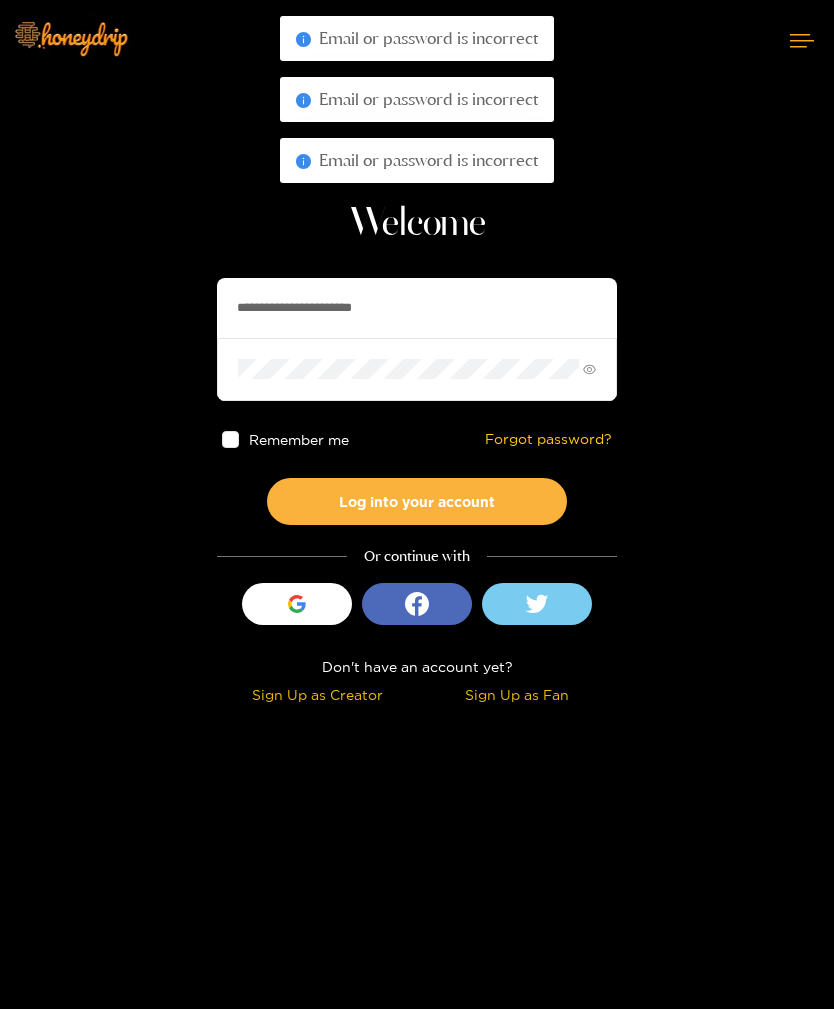 click on "Log into your account" at bounding box center [417, 501] 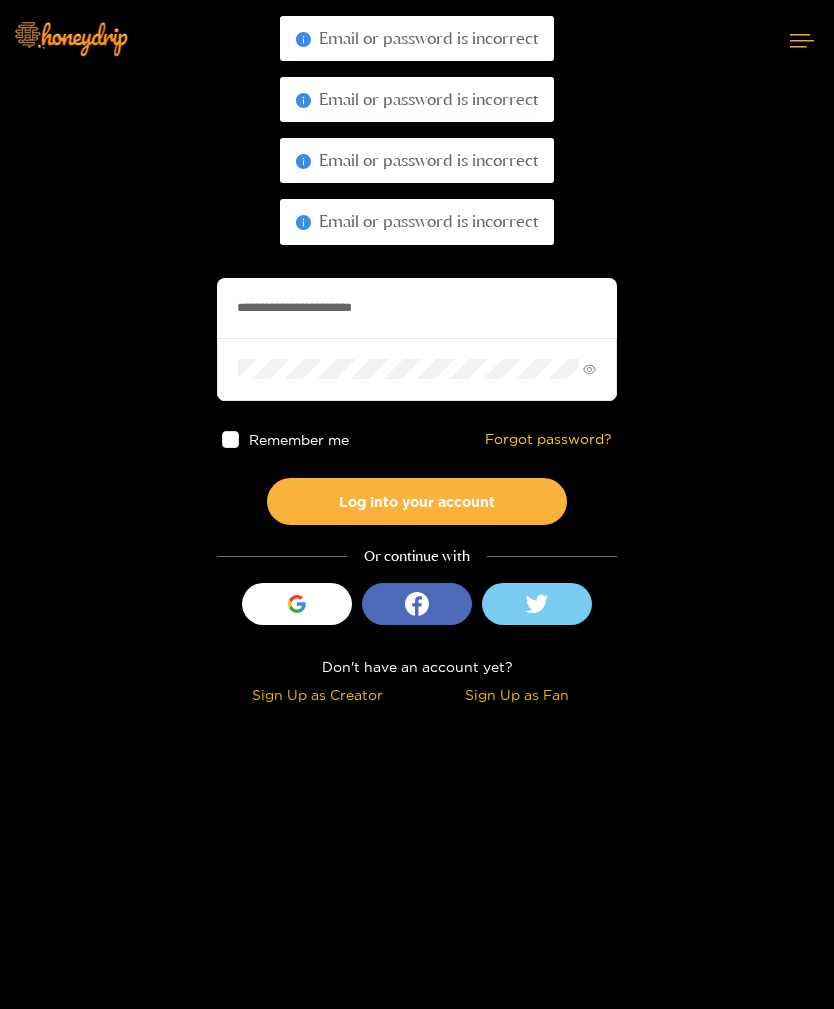 click on "Log into your account" at bounding box center [417, 501] 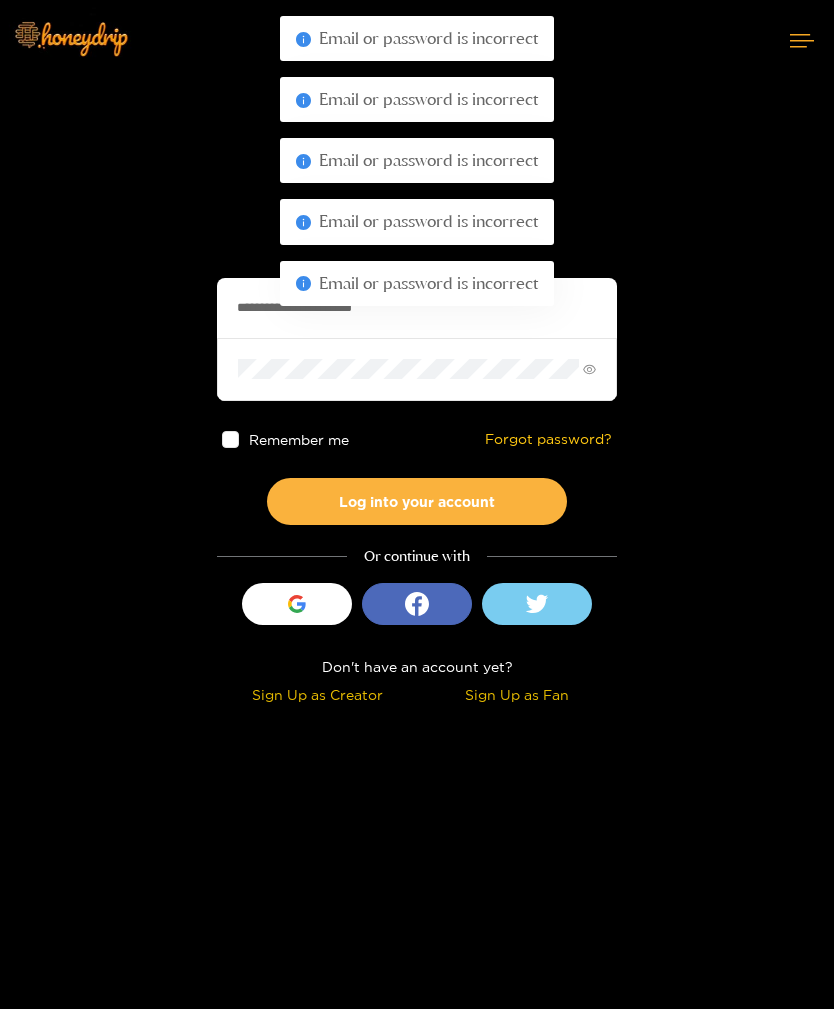 click on "Log into your account" at bounding box center (417, 501) 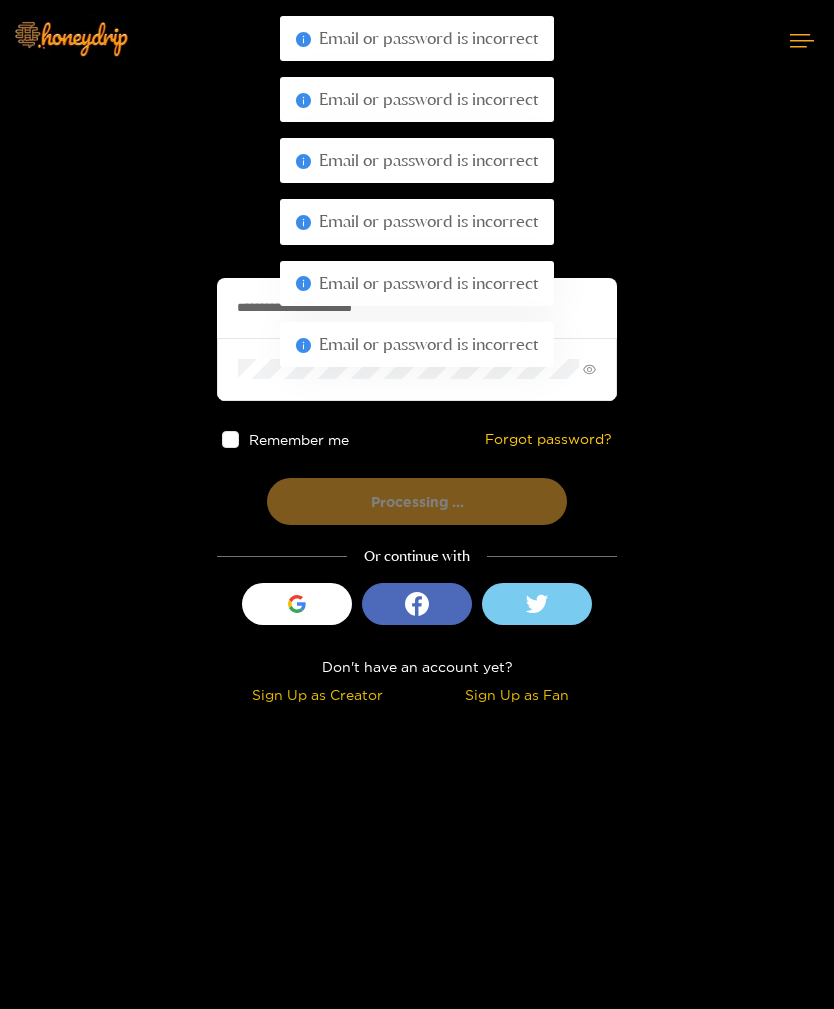 click on "Processing ..." at bounding box center (417, 501) 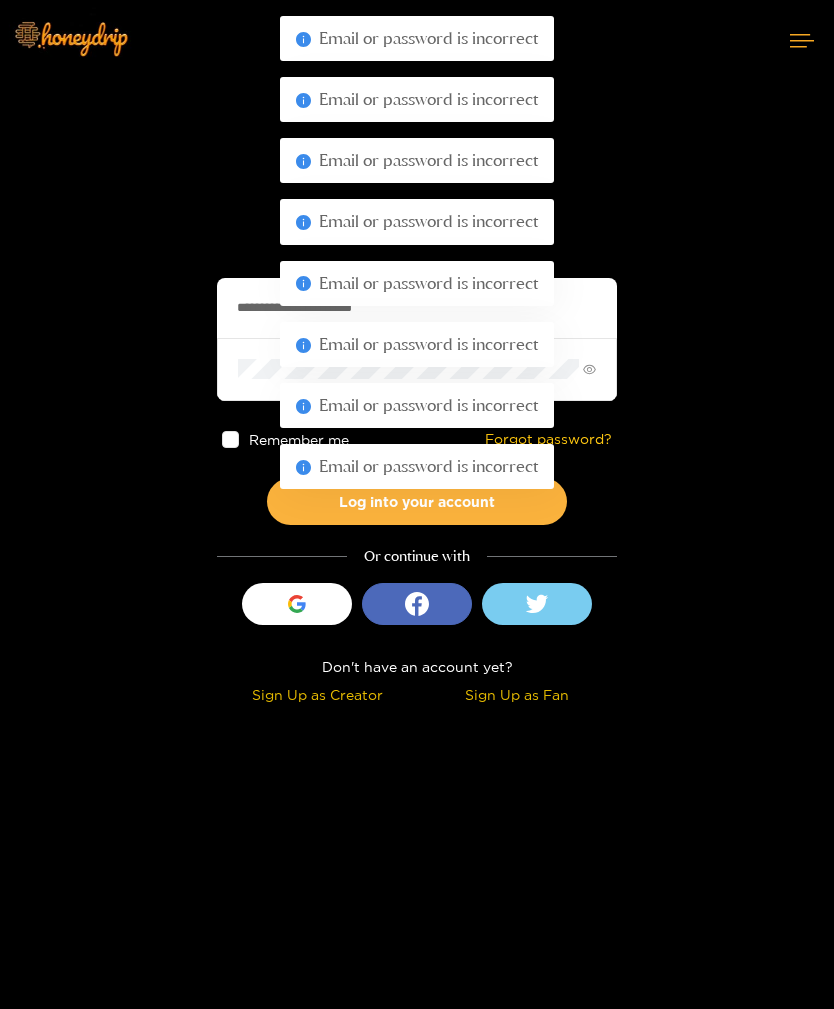 click on "Log into your account" at bounding box center [417, 501] 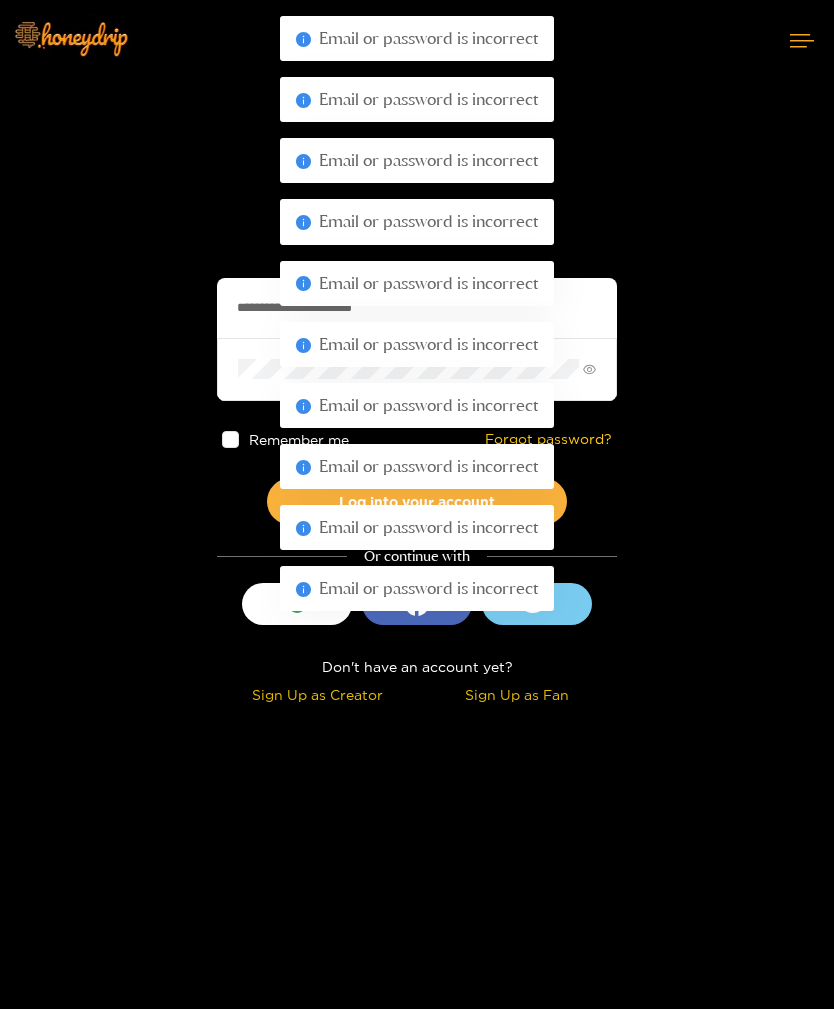 click on "**********" at bounding box center [417, 355] 